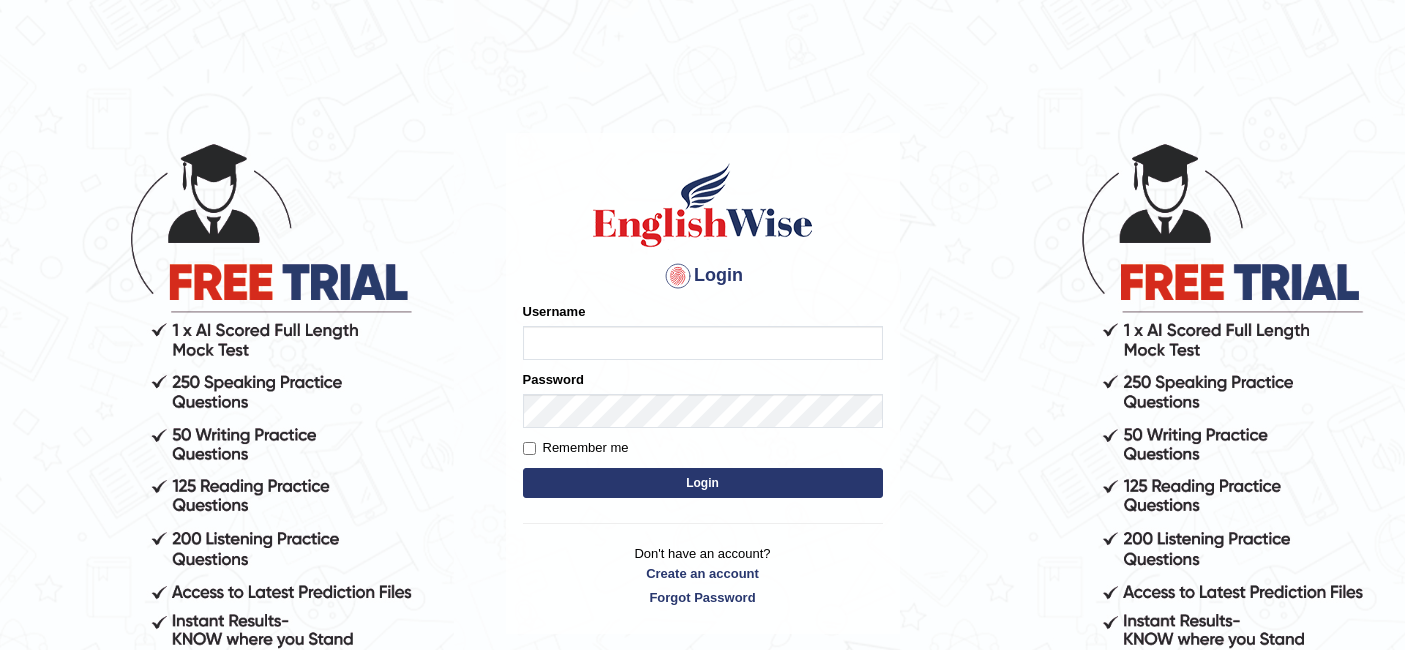 scroll, scrollTop: 0, scrollLeft: 0, axis: both 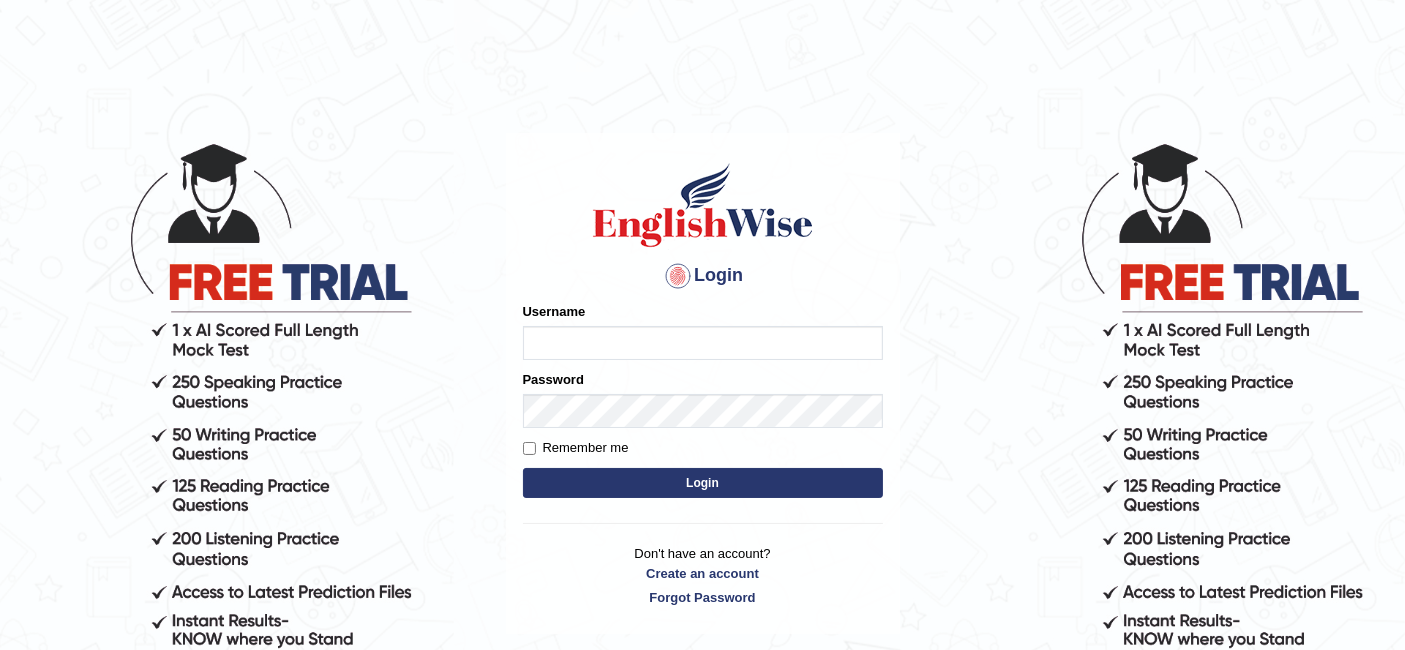 type on "ramsaran15" 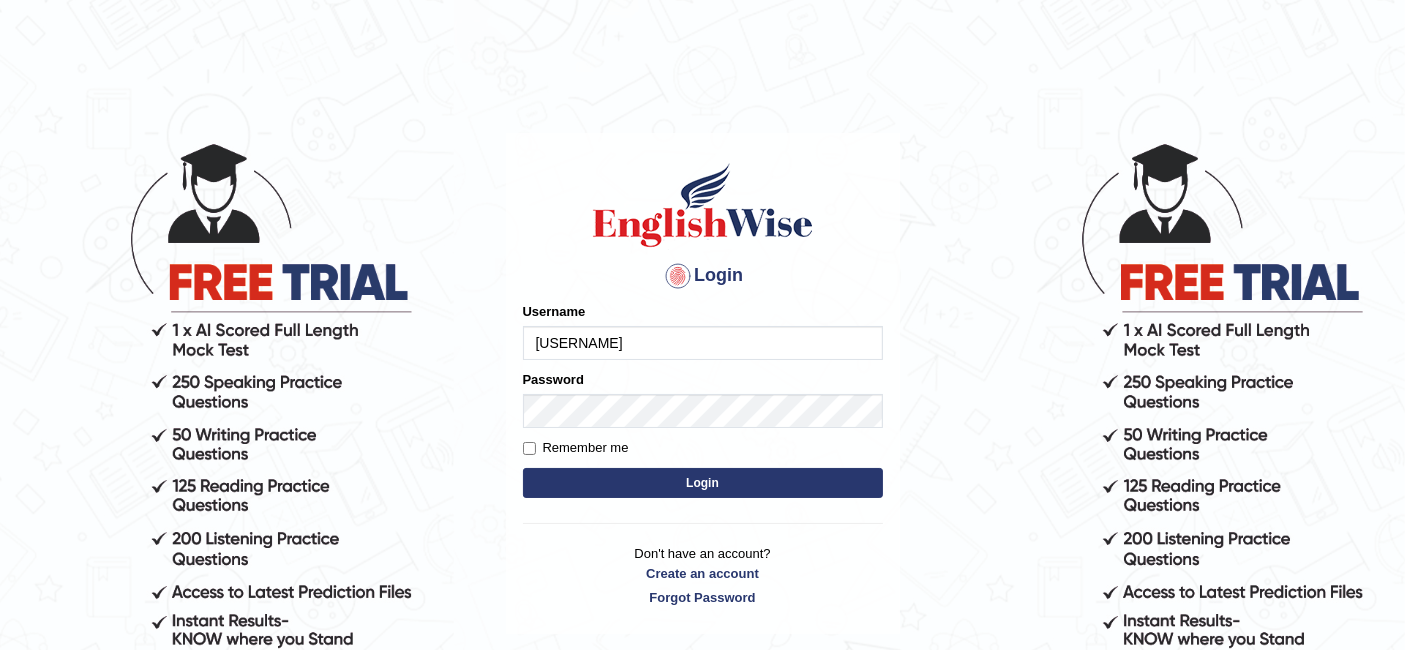 click on "ramsaran15" at bounding box center [703, 343] 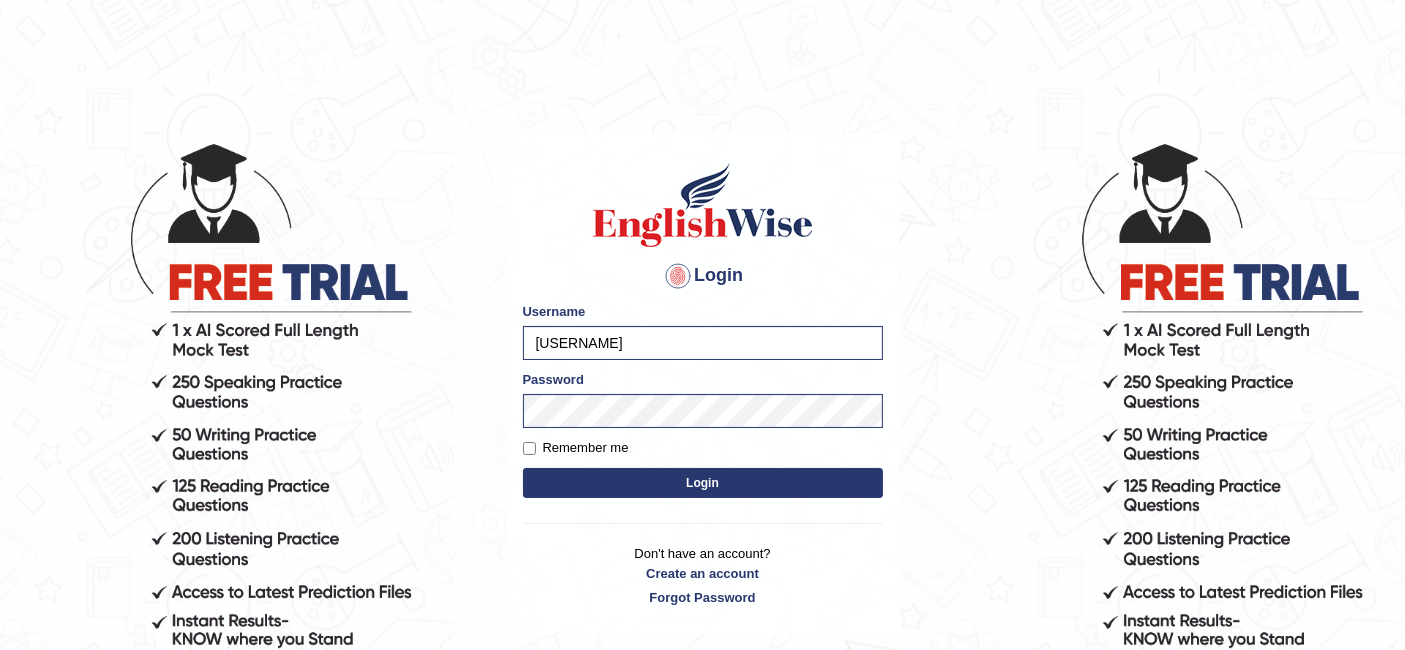 click on "Login
Please fix the following errors:
Username
ramsaran15
Password
Remember me
Login
Don't have an account?
Create an account
Forgot Password
2025 ©  English Wise.  All Rights Reserved  Back to English Wise" at bounding box center (702, 395) 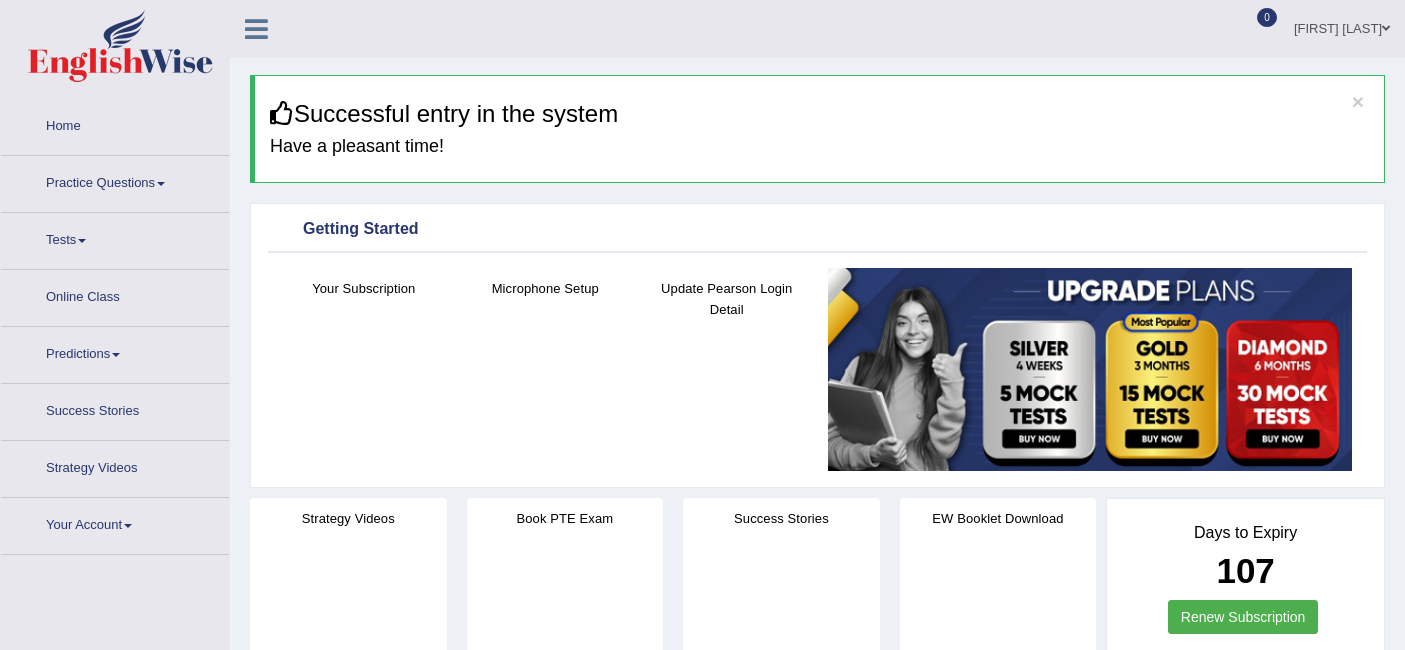 scroll, scrollTop: 0, scrollLeft: 0, axis: both 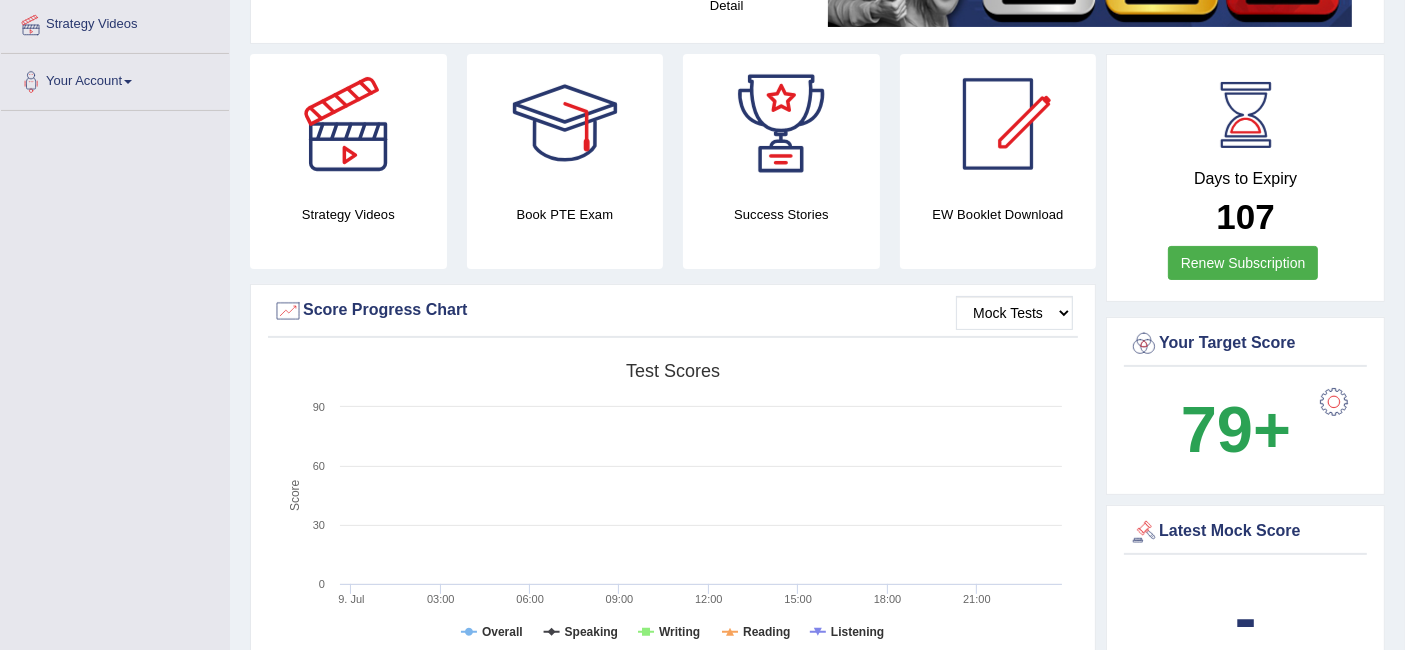 click on "79+" at bounding box center (1236, 429) 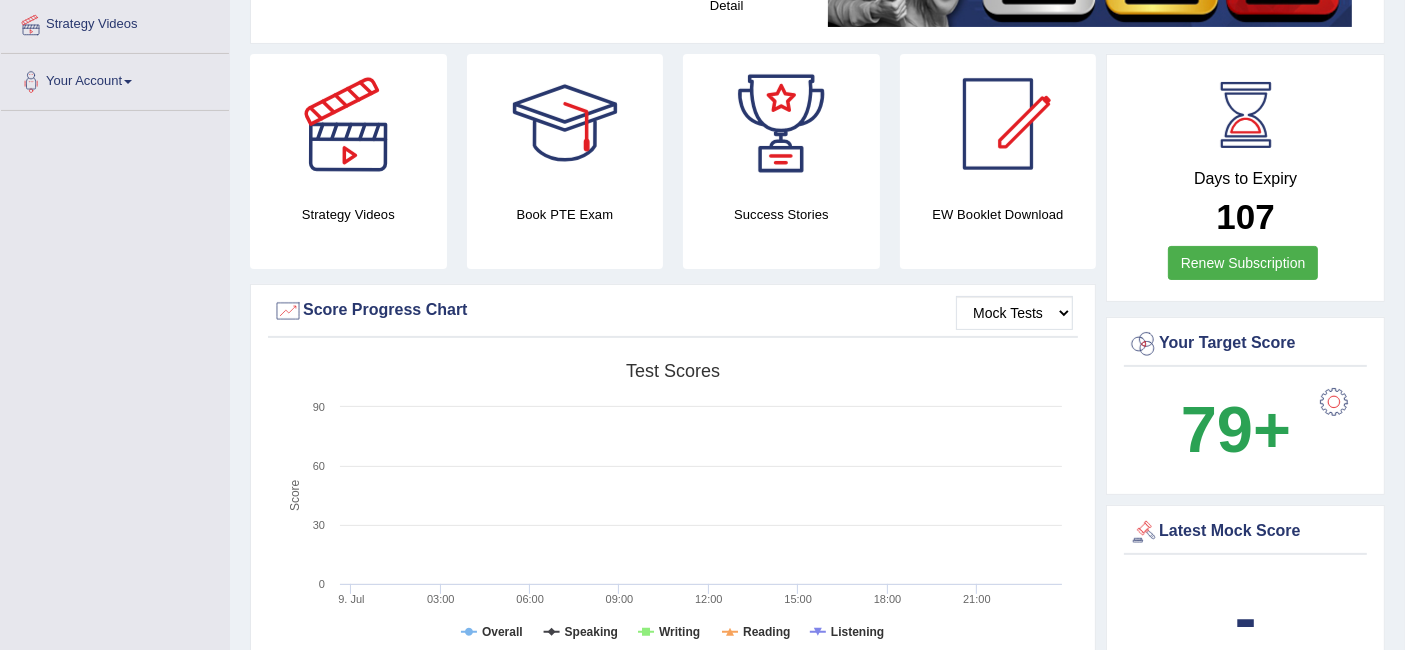 scroll, scrollTop: 0, scrollLeft: 0, axis: both 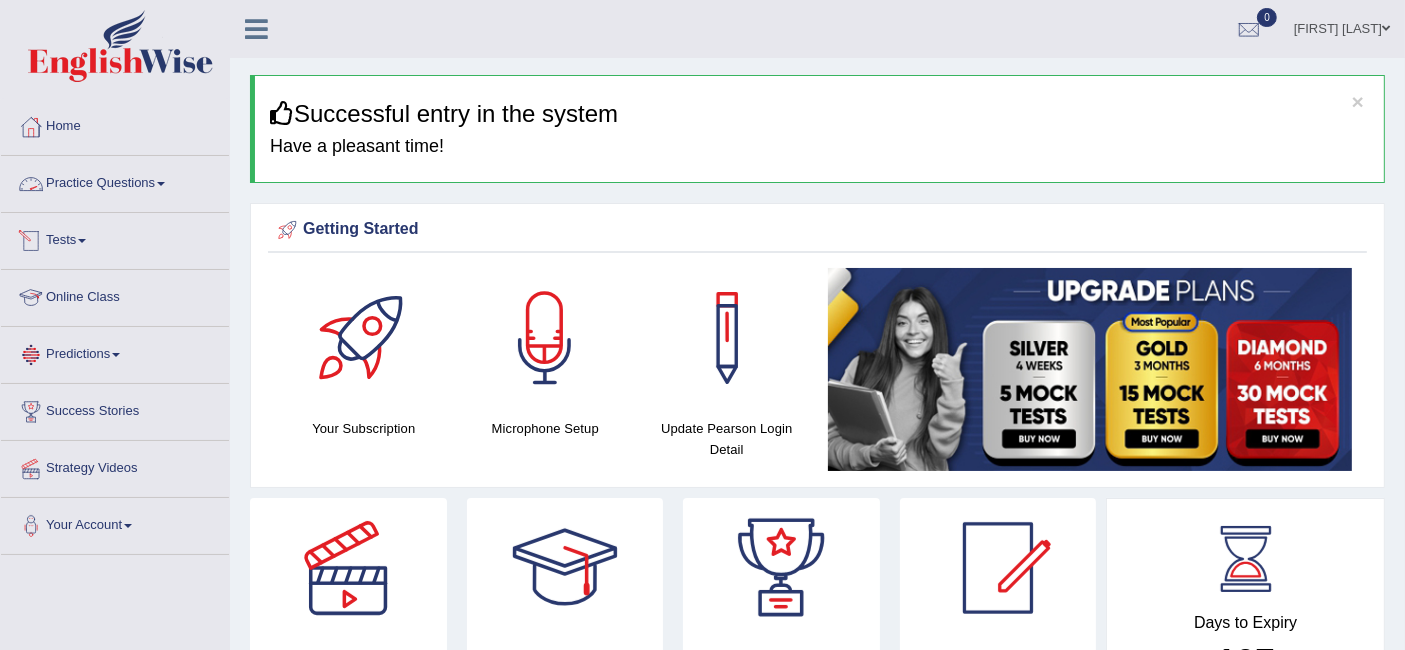 click on "Practice Questions" at bounding box center [115, 181] 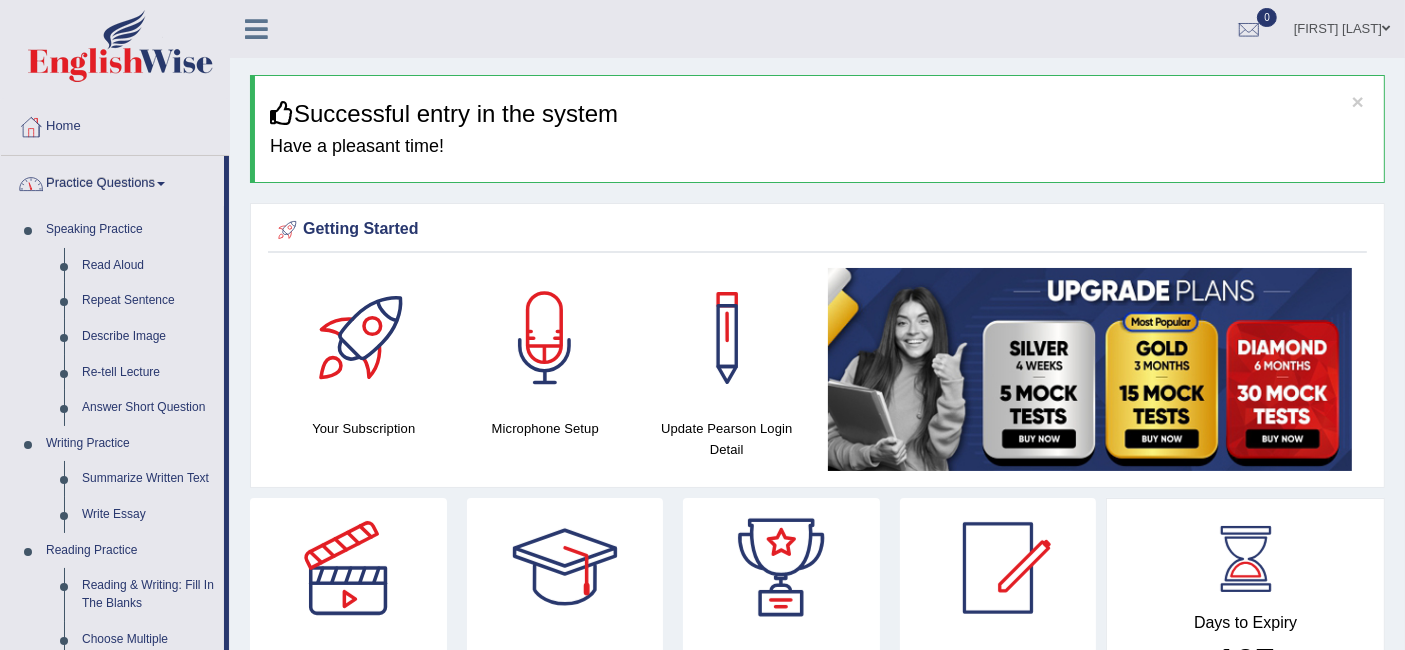 click on "Practice Questions" at bounding box center [112, 181] 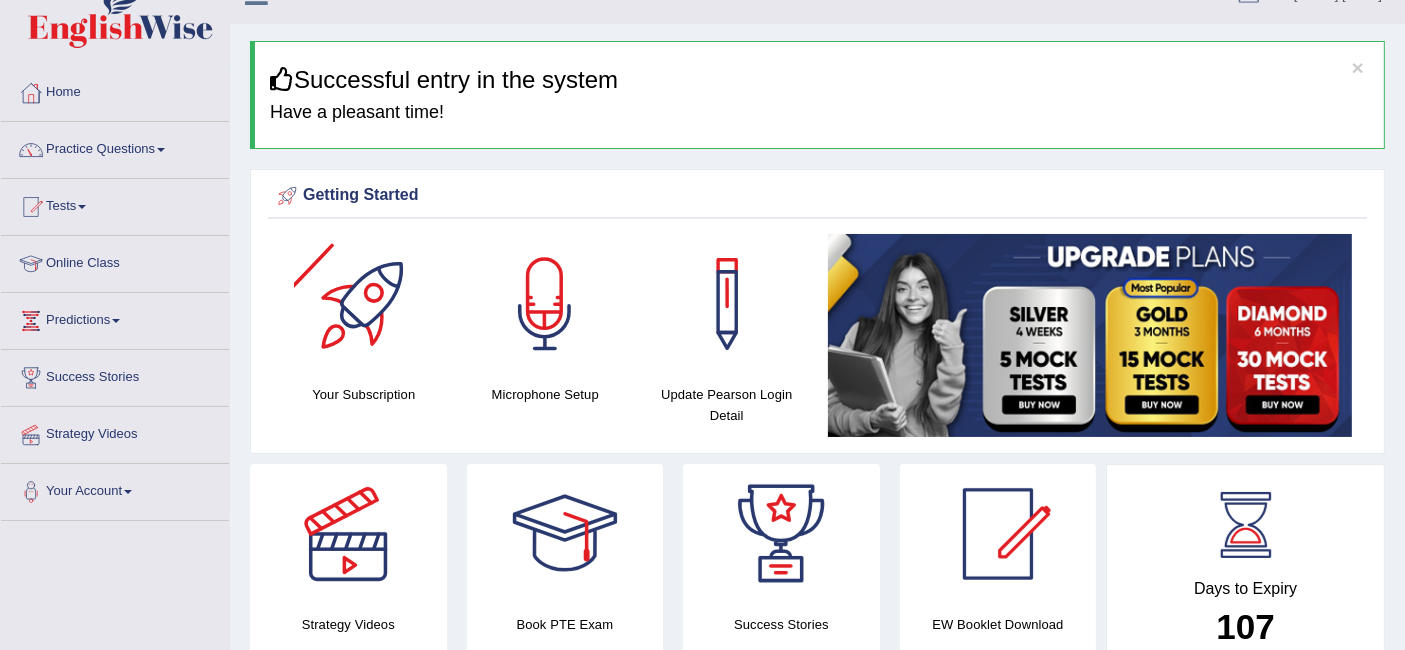scroll, scrollTop: 0, scrollLeft: 0, axis: both 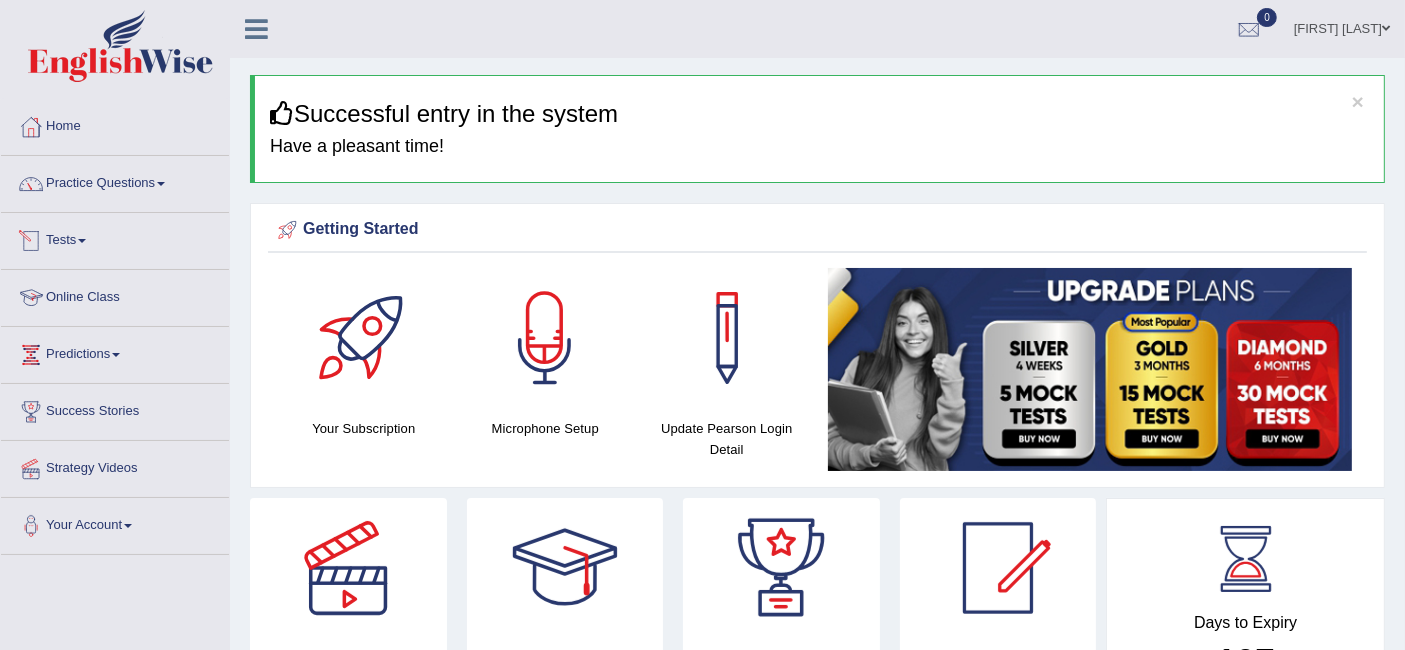 click on "Online Class" at bounding box center (115, 295) 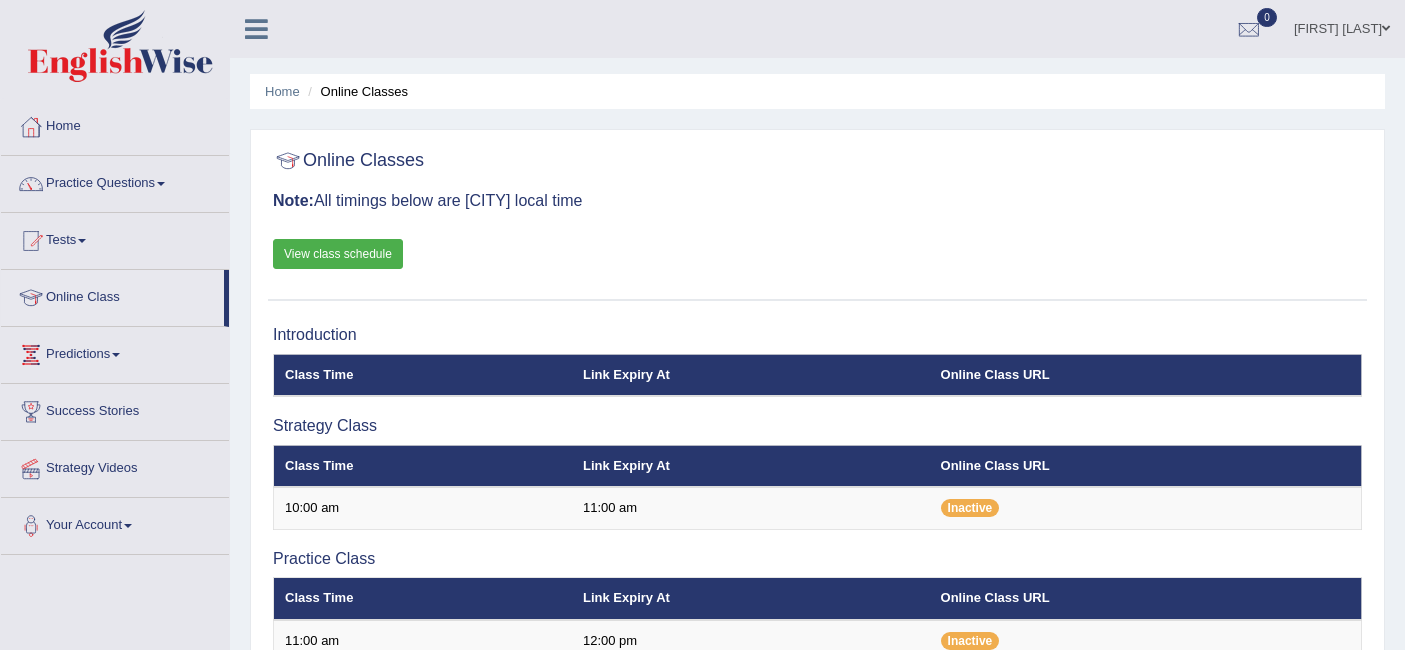 scroll, scrollTop: 0, scrollLeft: 0, axis: both 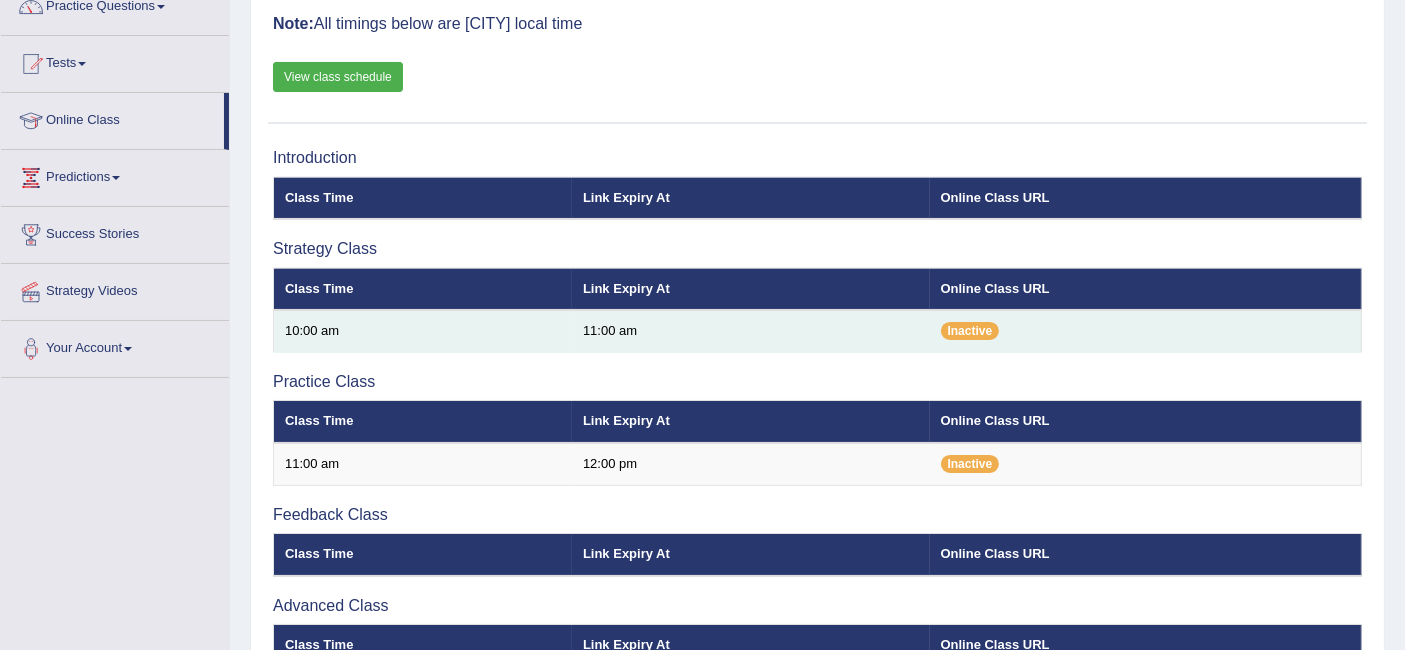 click on "11:00 am" at bounding box center (751, 331) 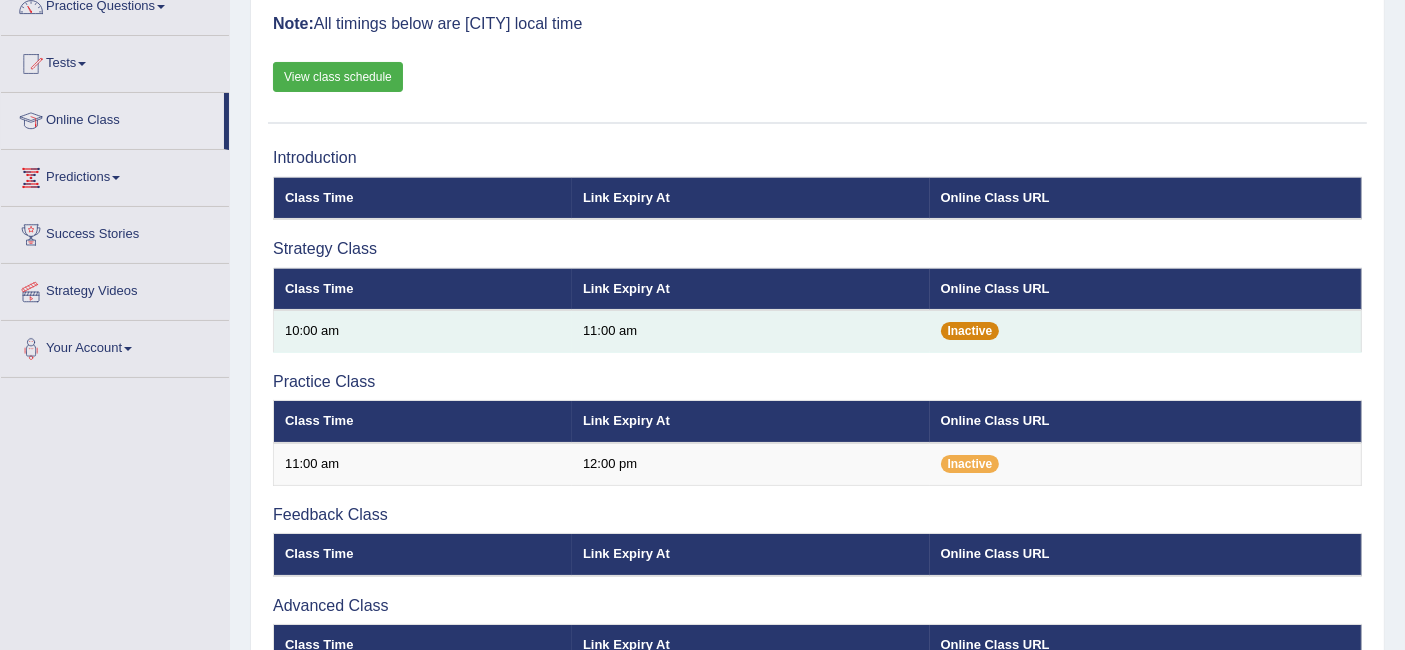 click on "Inactive" at bounding box center [970, 331] 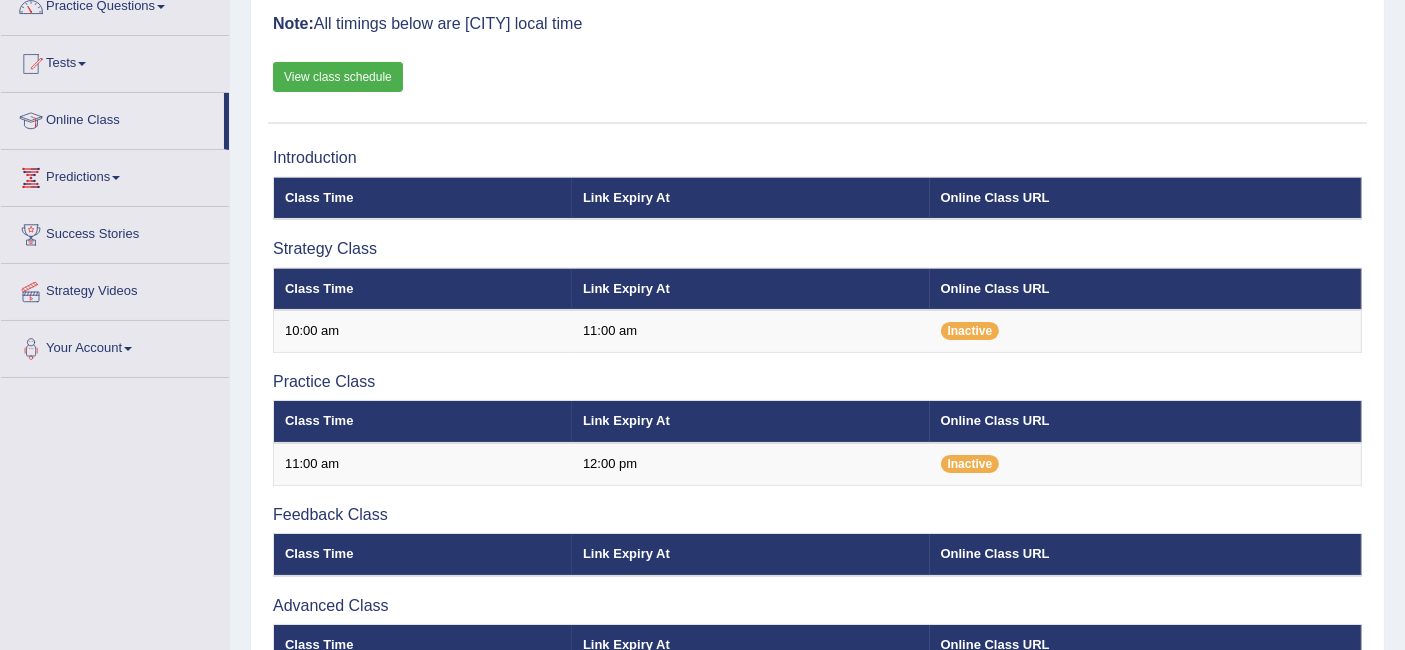 click on "View class schedule" at bounding box center (338, 77) 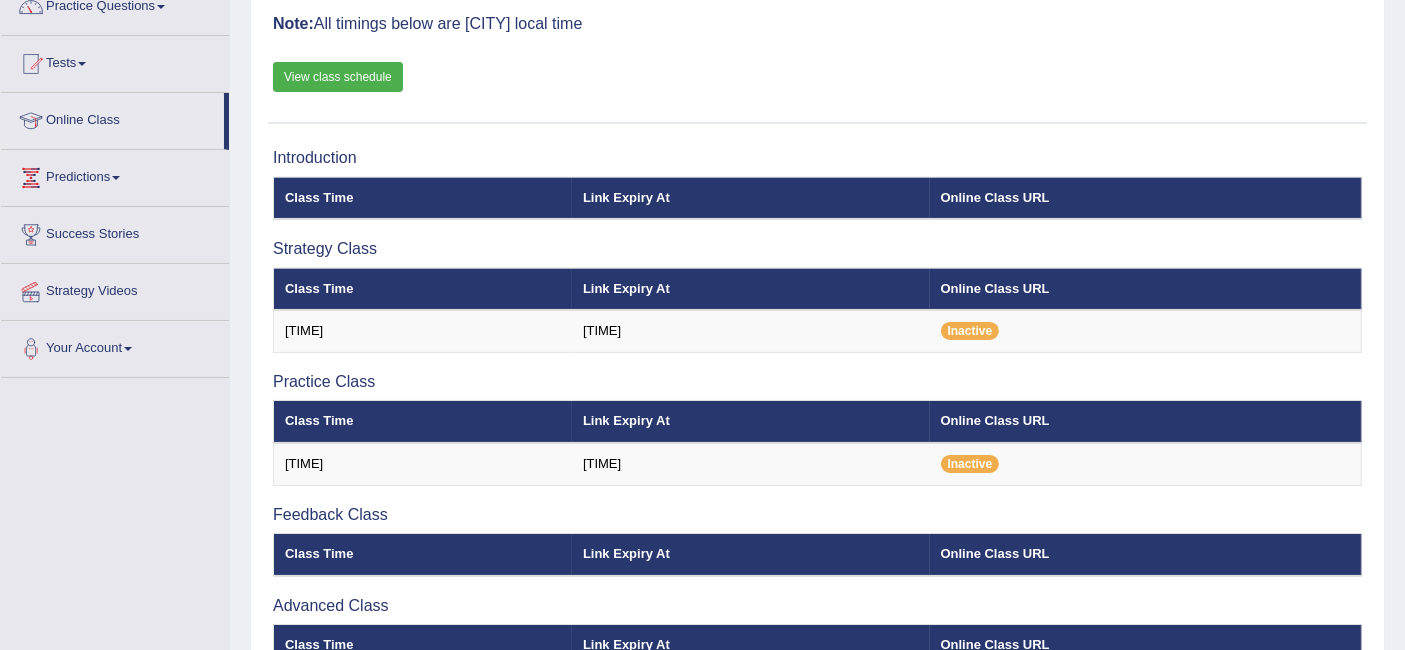 scroll, scrollTop: 0, scrollLeft: 0, axis: both 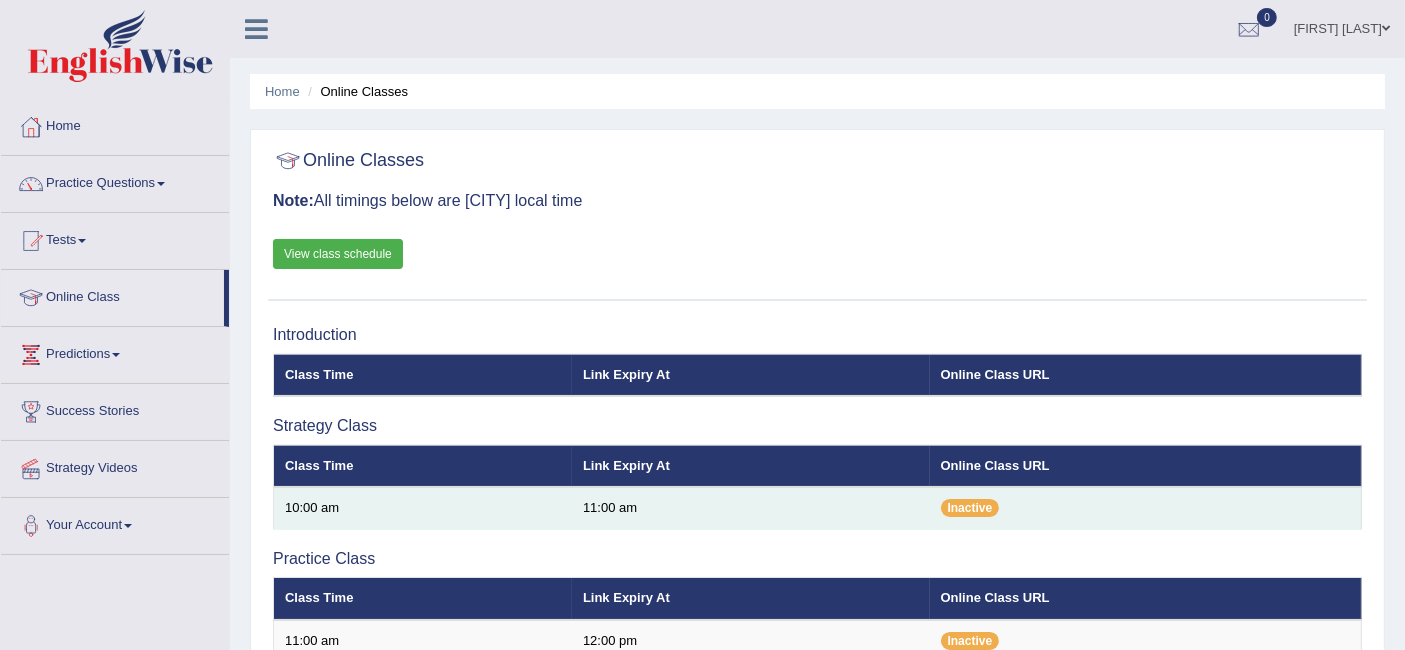 click on "10:00 am" at bounding box center (423, 508) 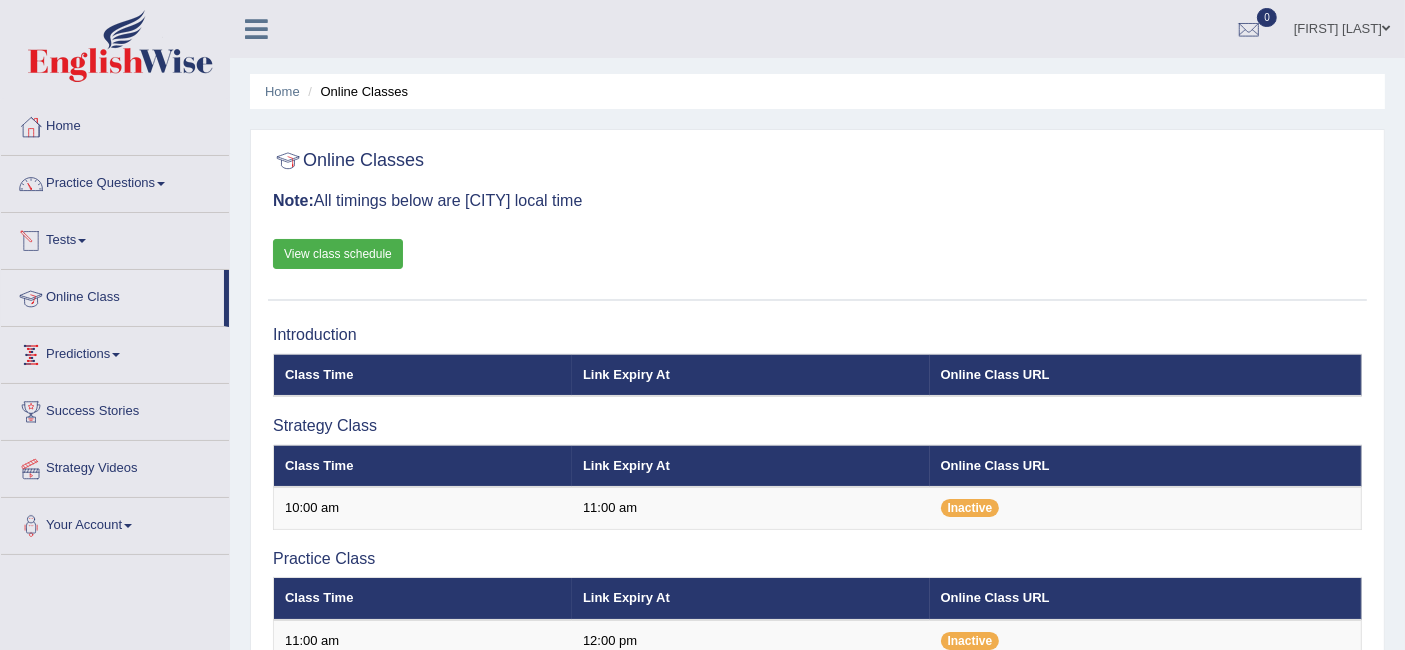 click on "Tests" at bounding box center (115, 181) 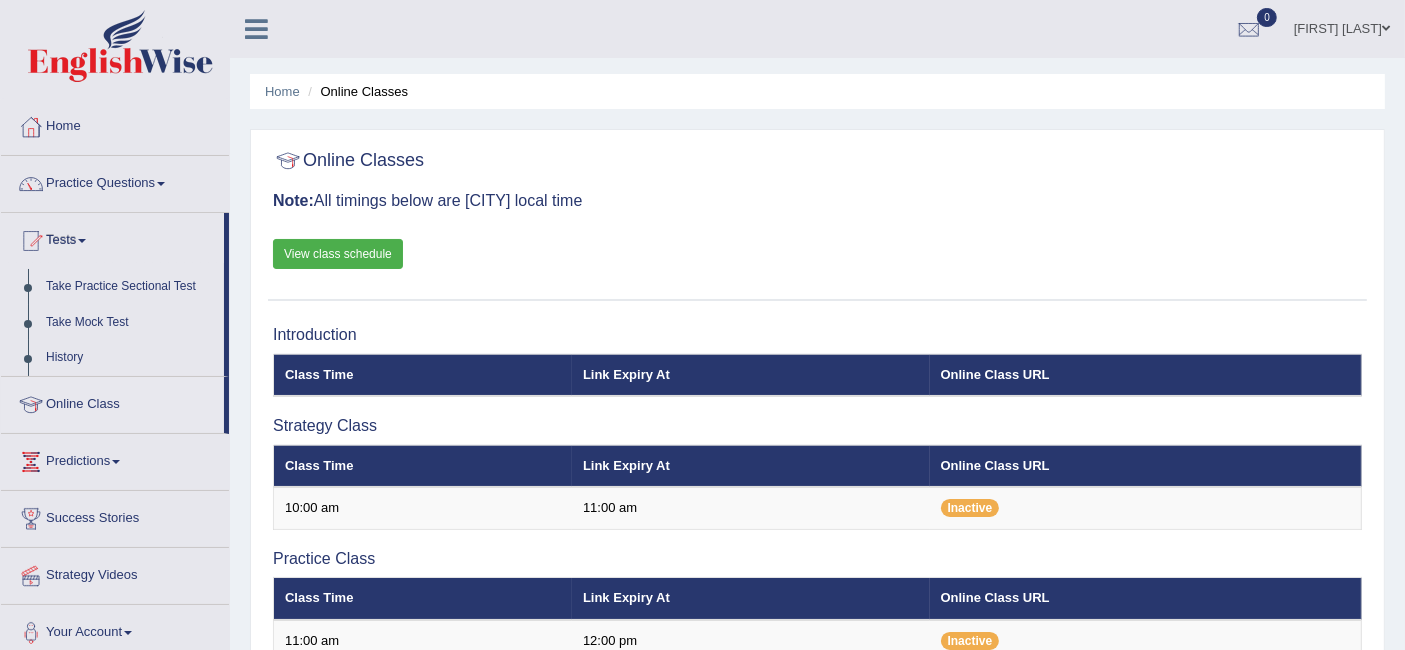 click on "Online Classes
Note:  All timings below are Melbourne local time
View class schedule" at bounding box center (817, 220) 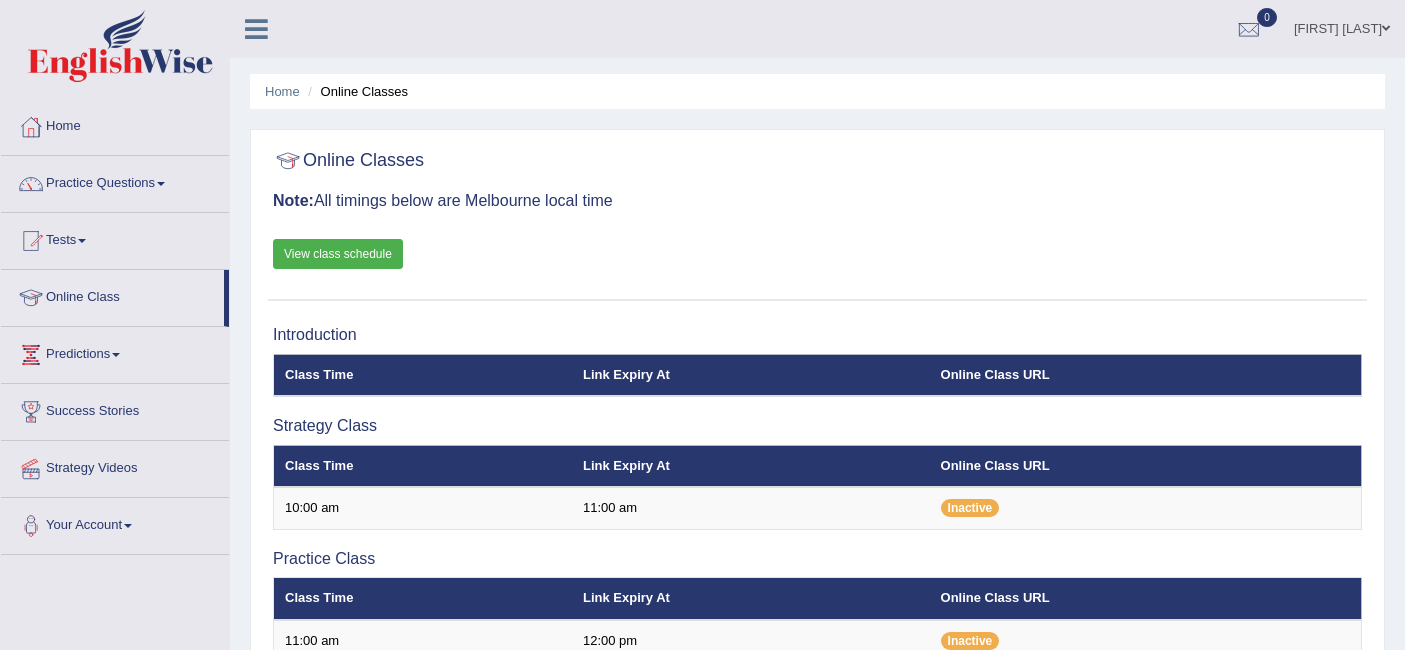 scroll, scrollTop: 0, scrollLeft: 0, axis: both 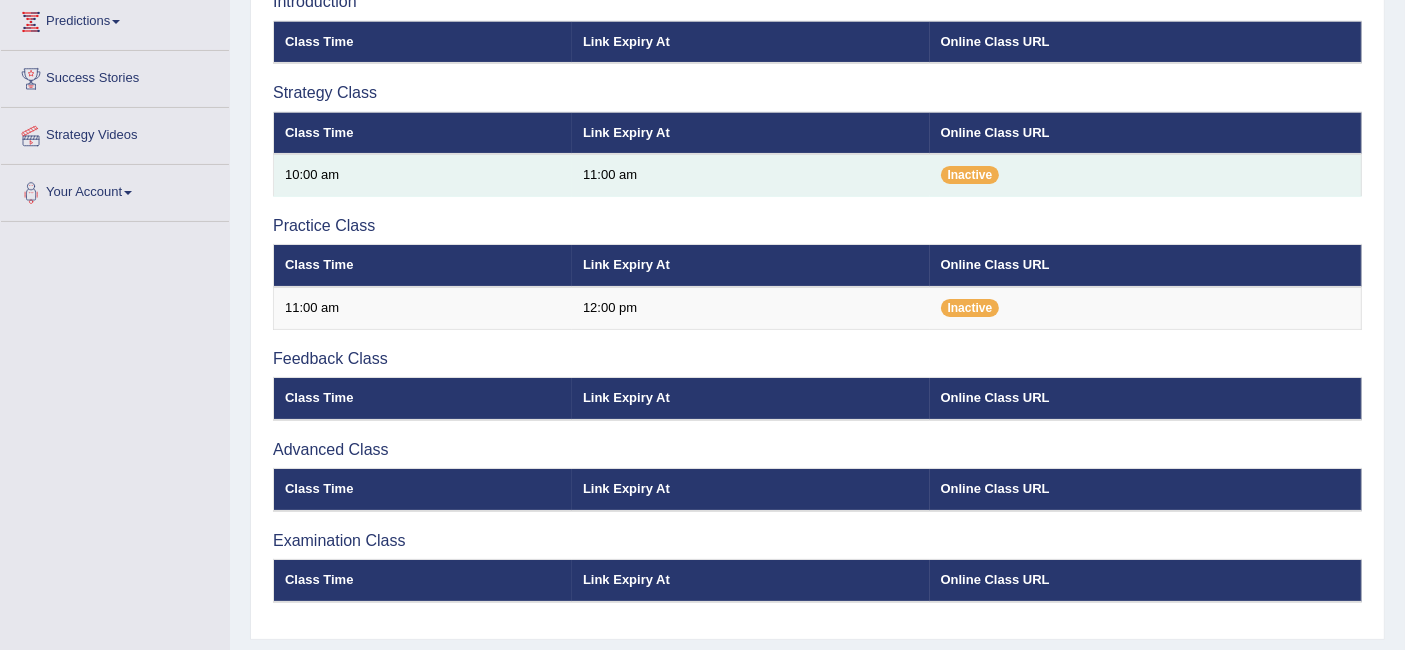 click on "10:00 am" at bounding box center [423, 175] 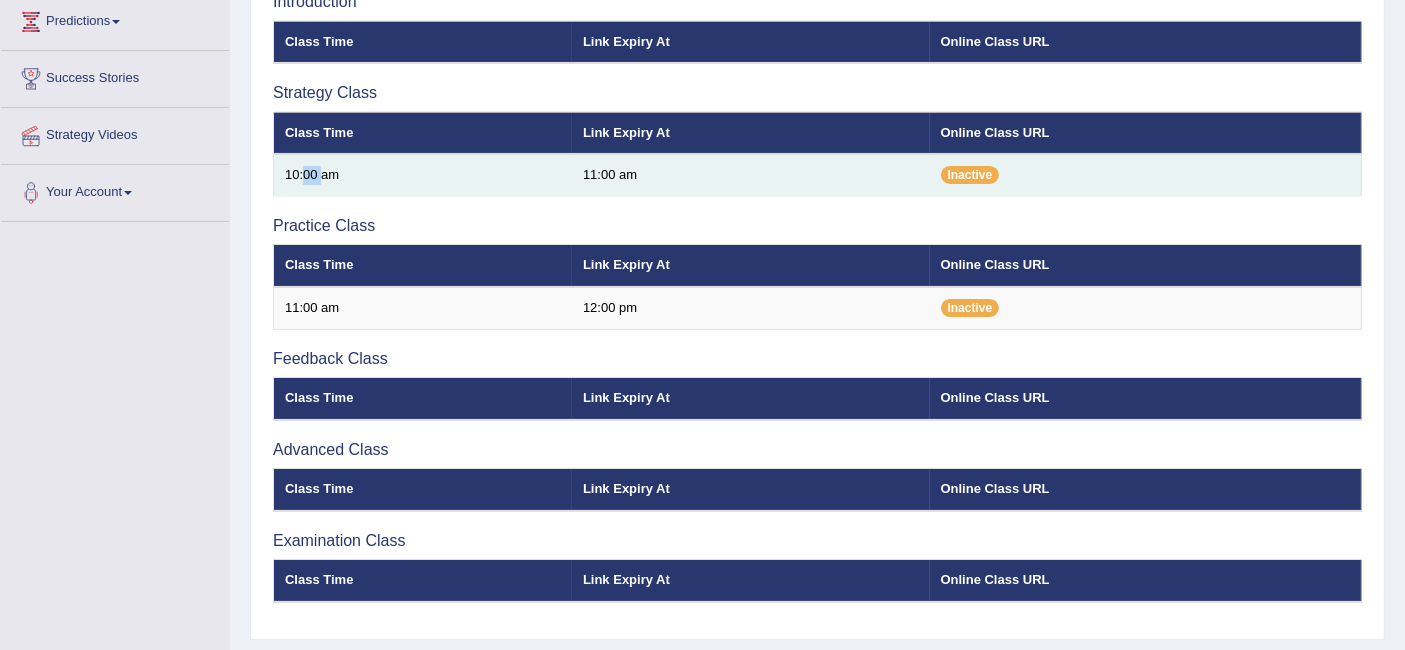 click on "10:00 am" at bounding box center (423, 175) 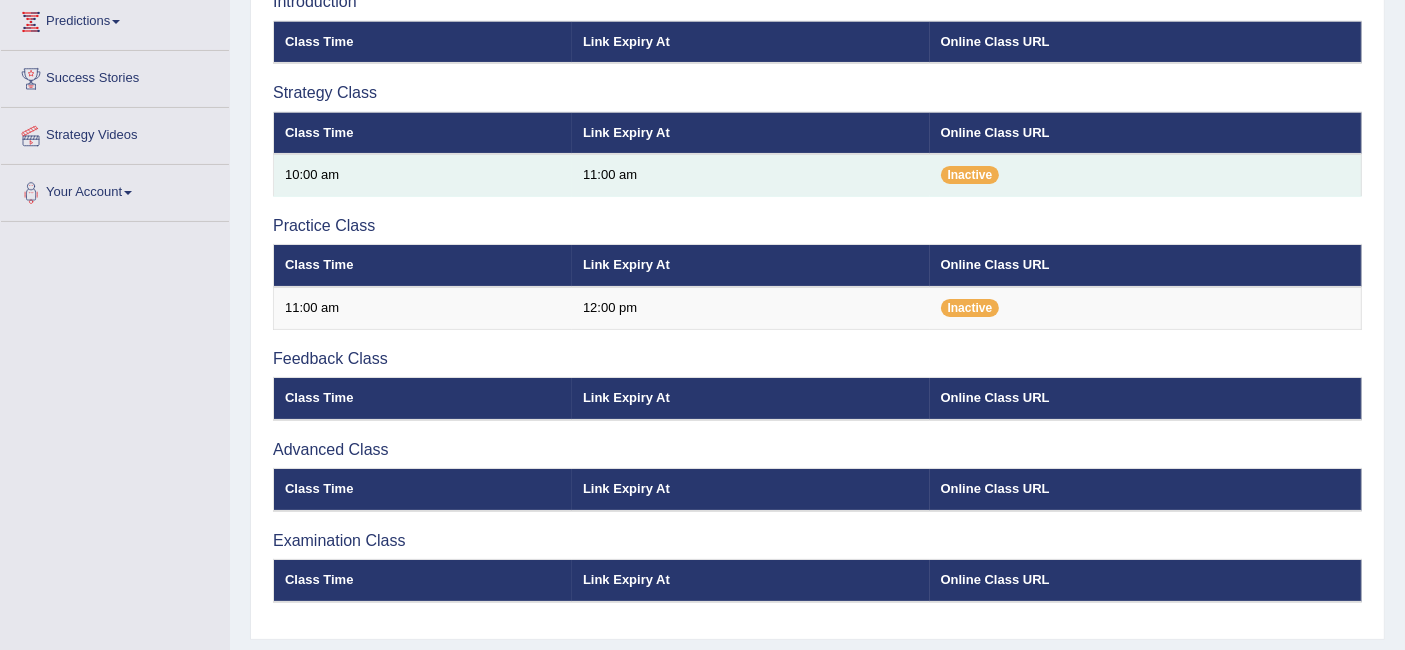 click on "11:00 am" at bounding box center [751, 175] 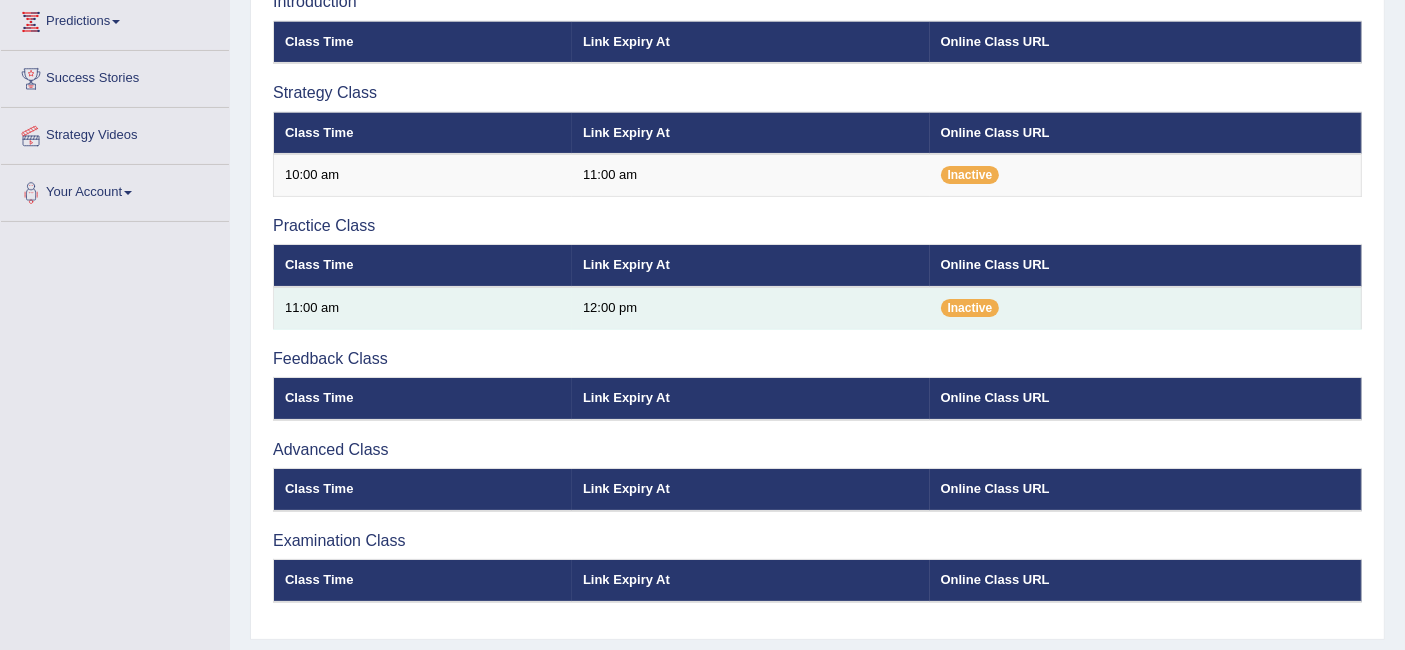 scroll, scrollTop: 399, scrollLeft: 0, axis: vertical 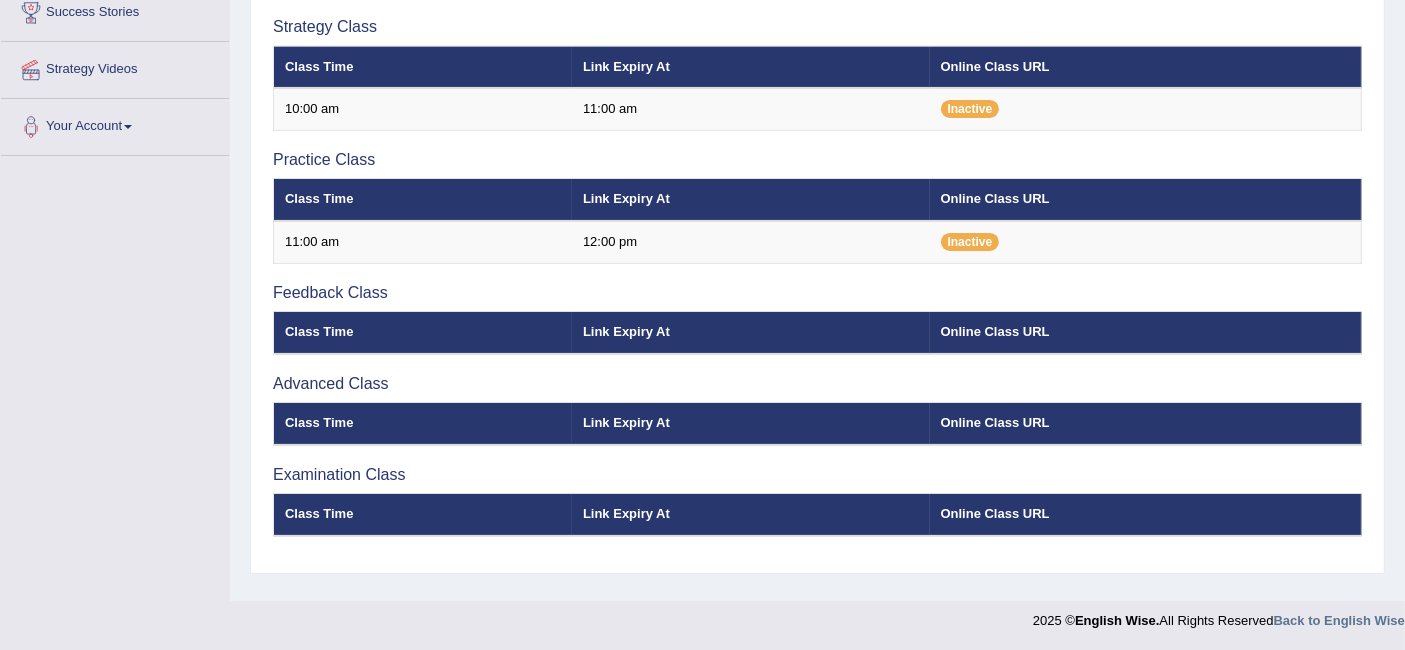 click on "Advanced Class" at bounding box center [817, 384] 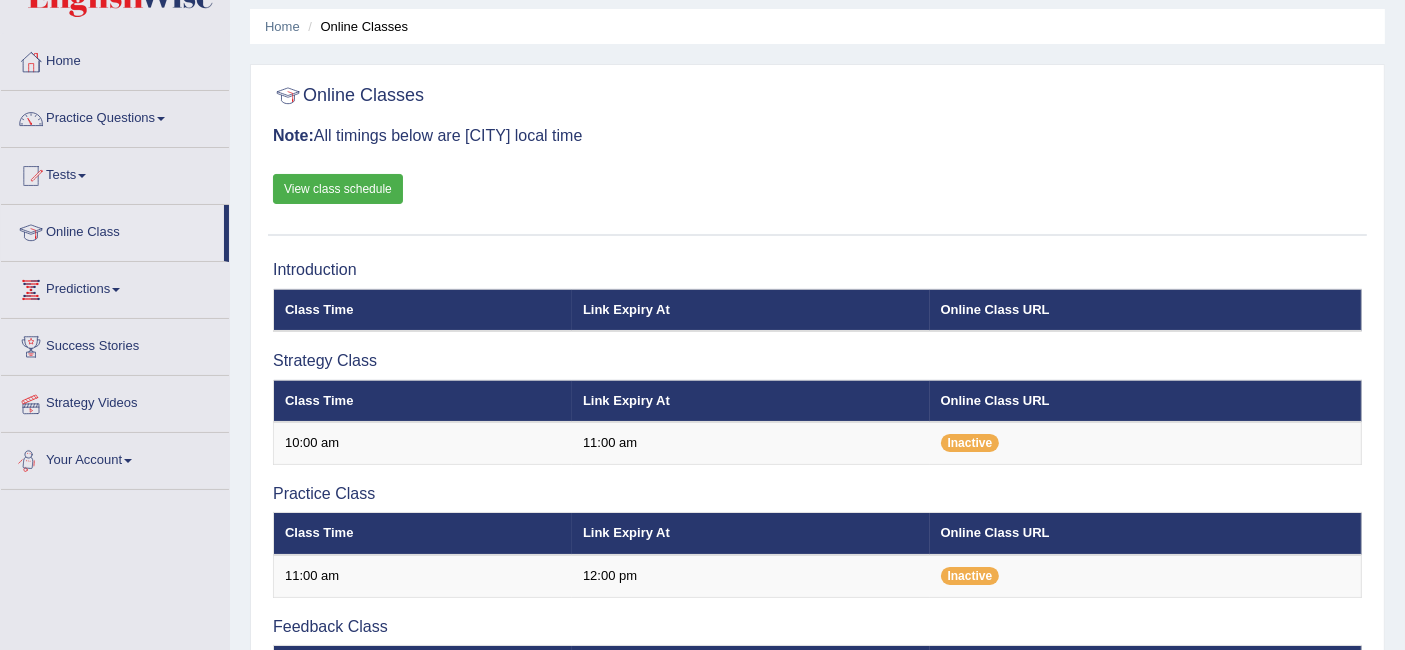 click at bounding box center (161, 119) 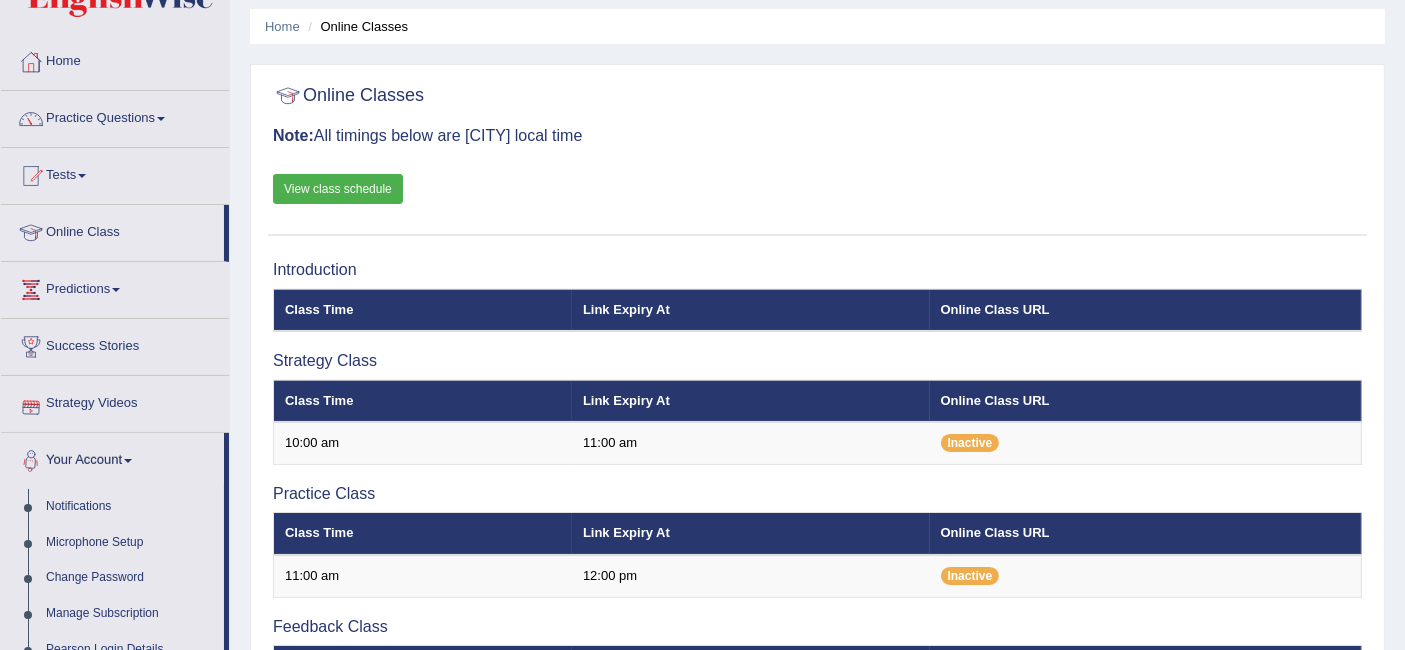 scroll, scrollTop: 0, scrollLeft: 0, axis: both 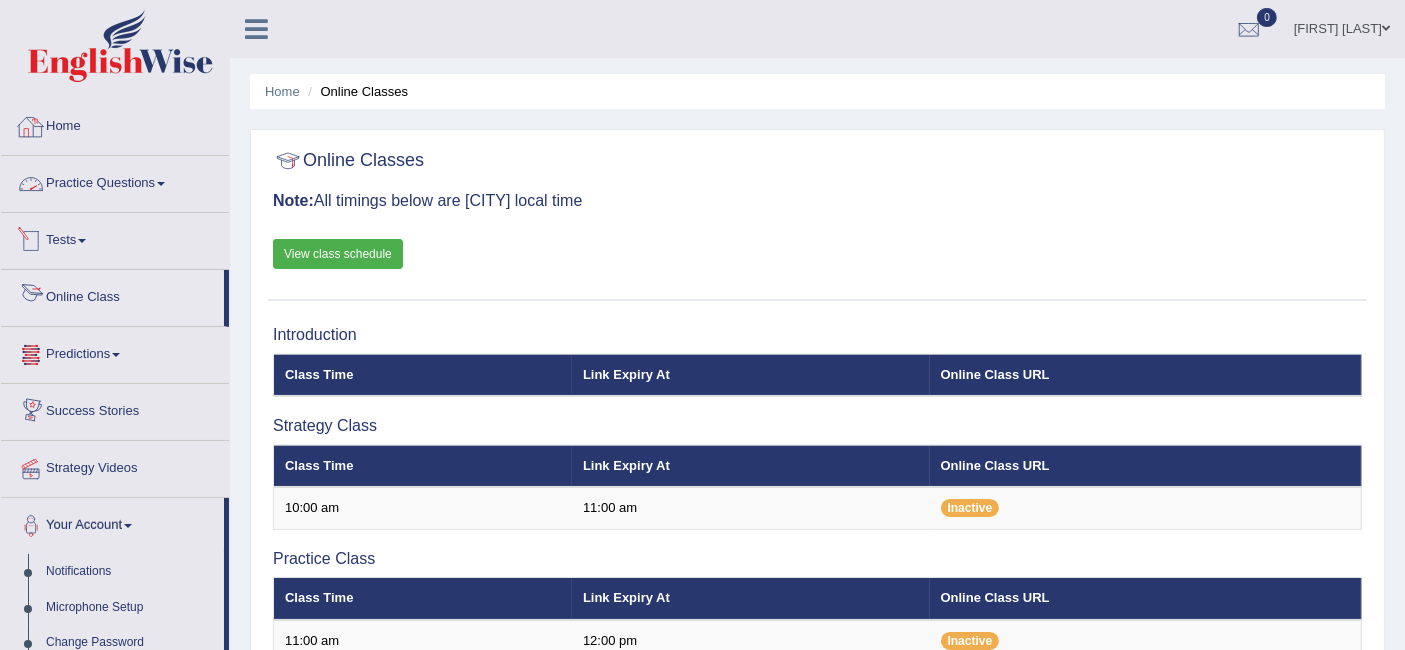 click on "Home" at bounding box center (115, 124) 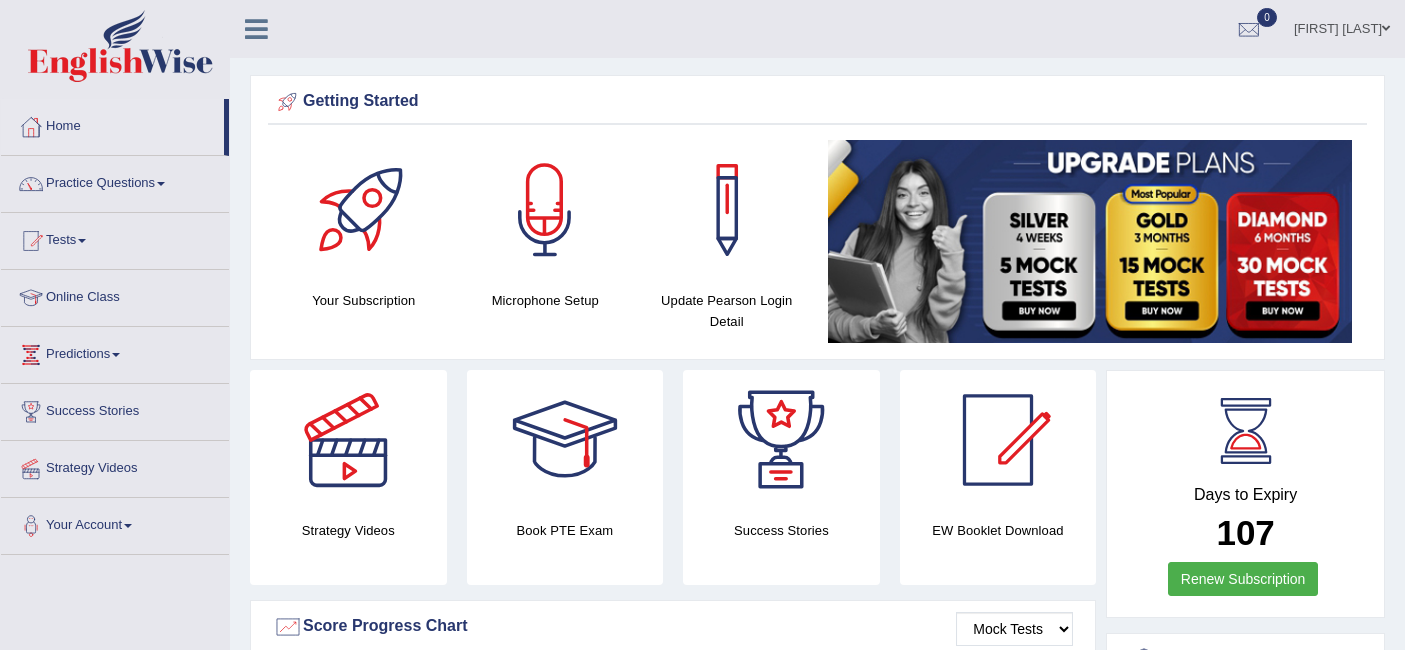 scroll, scrollTop: 0, scrollLeft: 0, axis: both 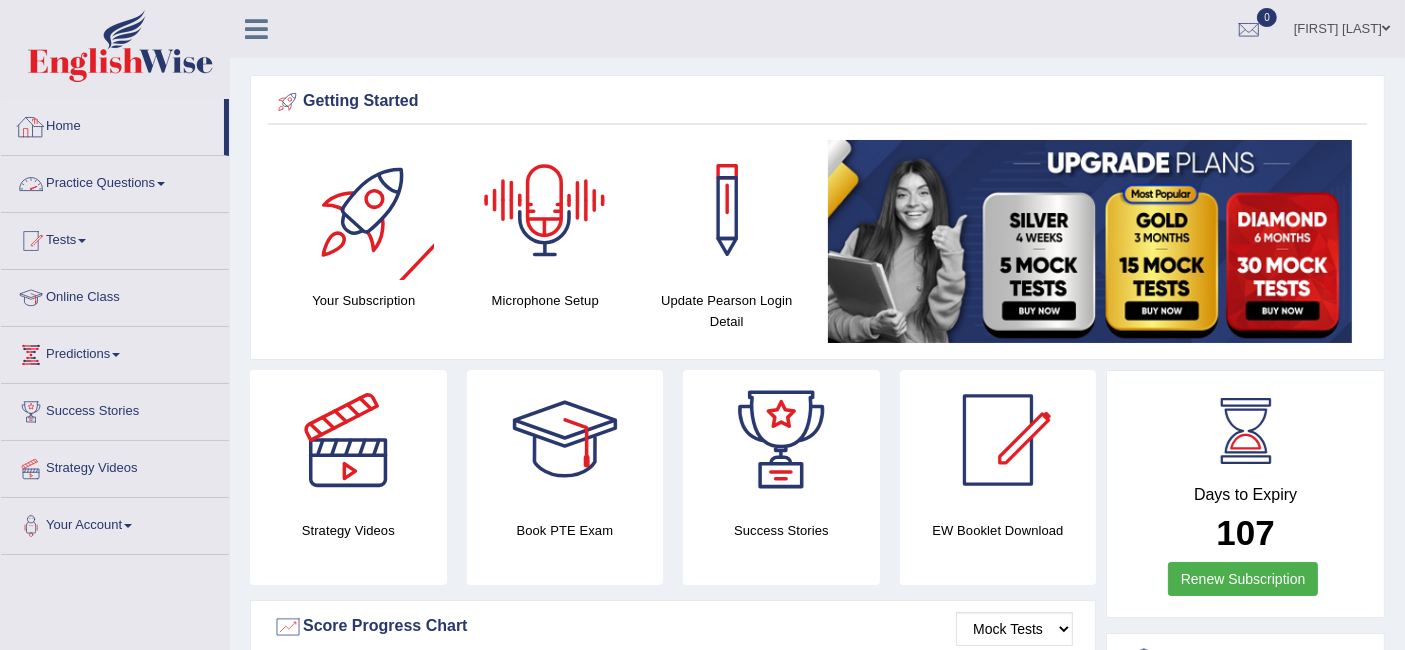 click on "Home" at bounding box center [112, 124] 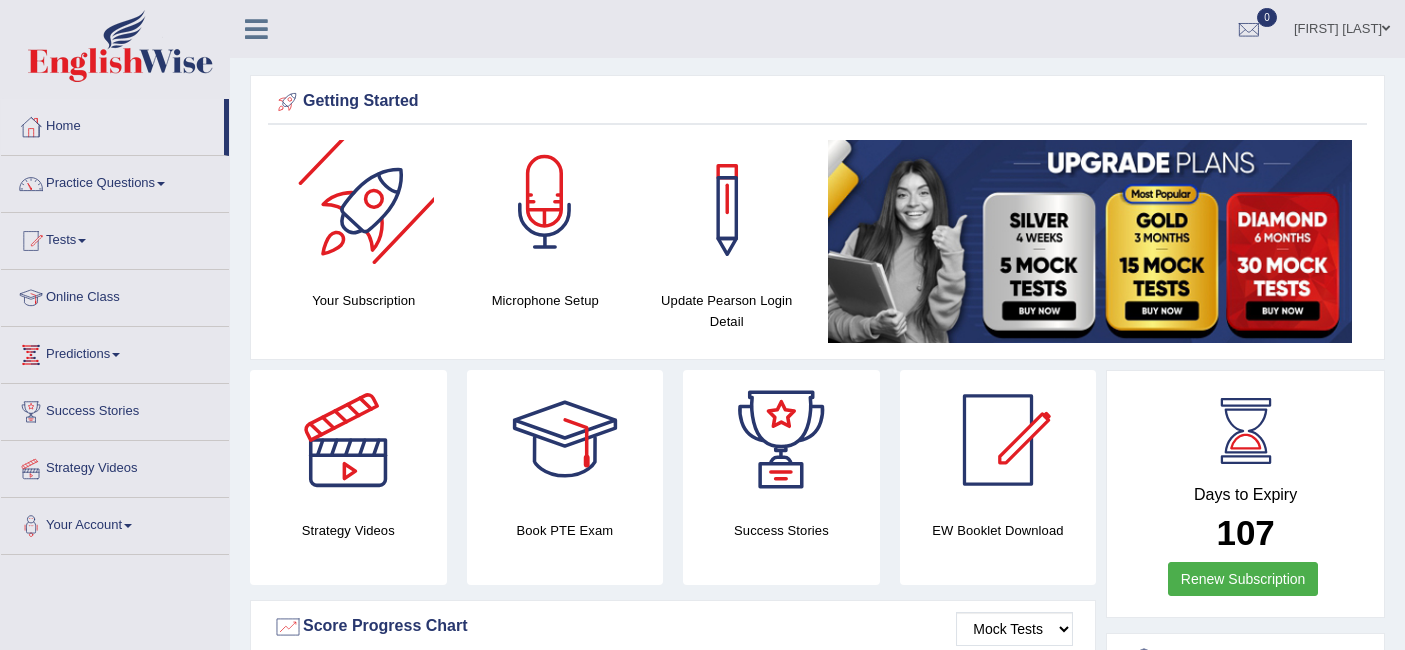 scroll, scrollTop: 0, scrollLeft: 0, axis: both 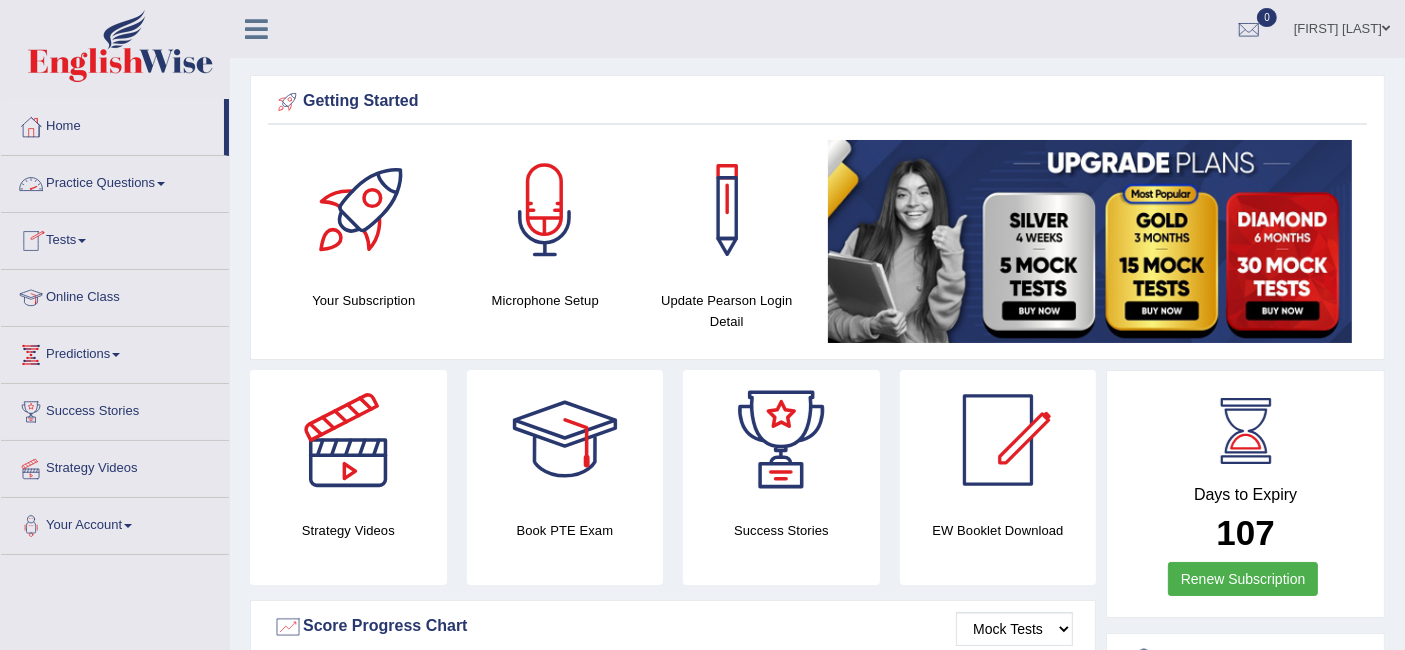 click on "Online Class" at bounding box center (115, 295) 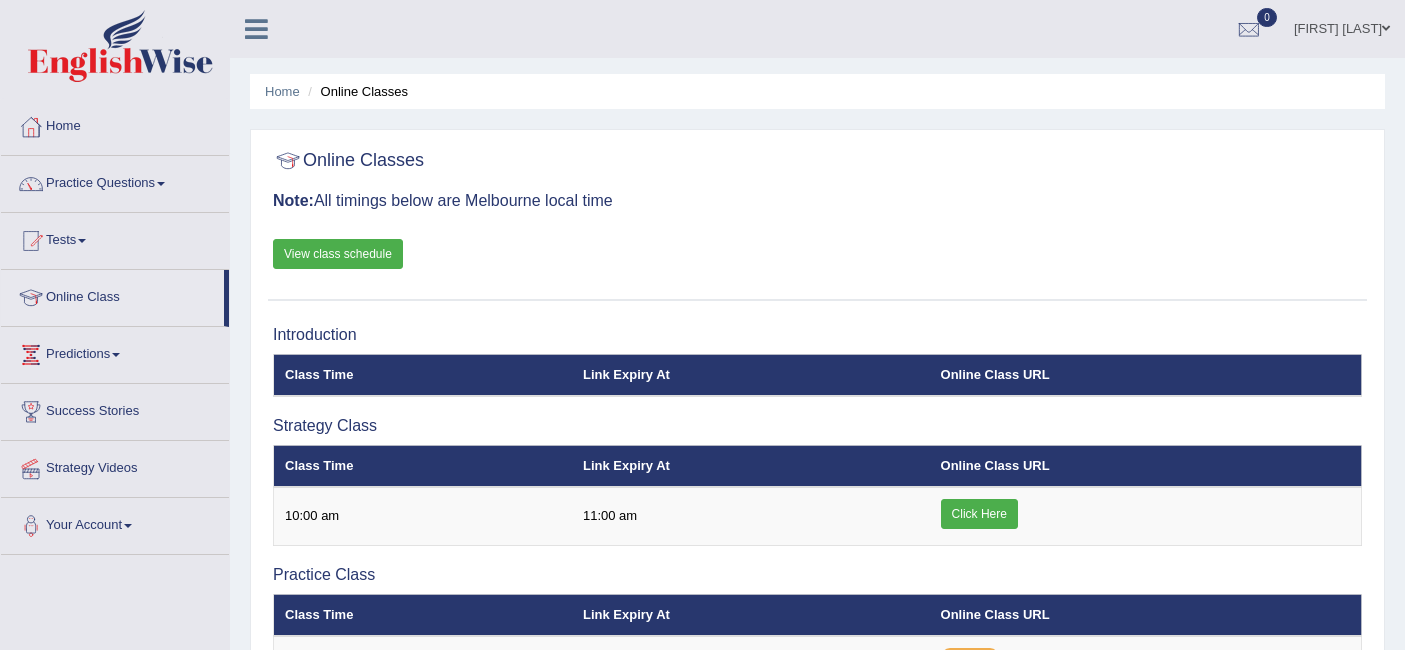 scroll, scrollTop: 0, scrollLeft: 0, axis: both 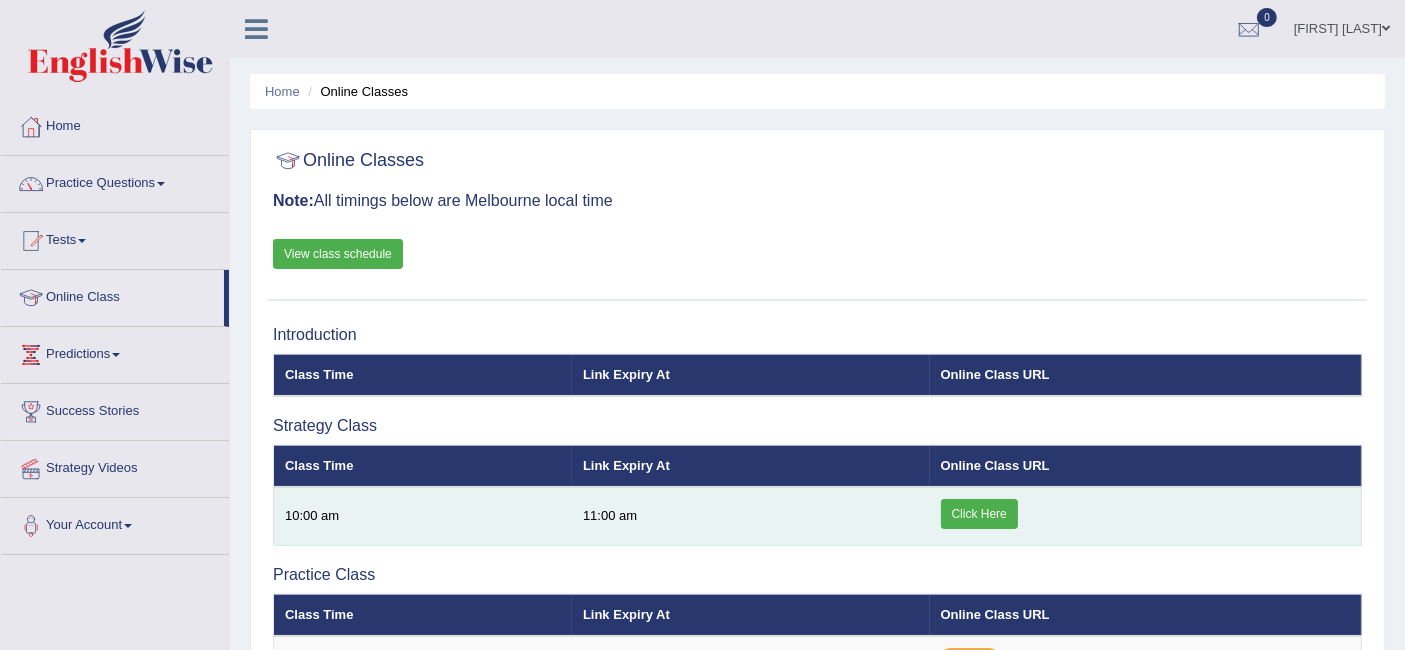 click on "Click Here" at bounding box center [979, 514] 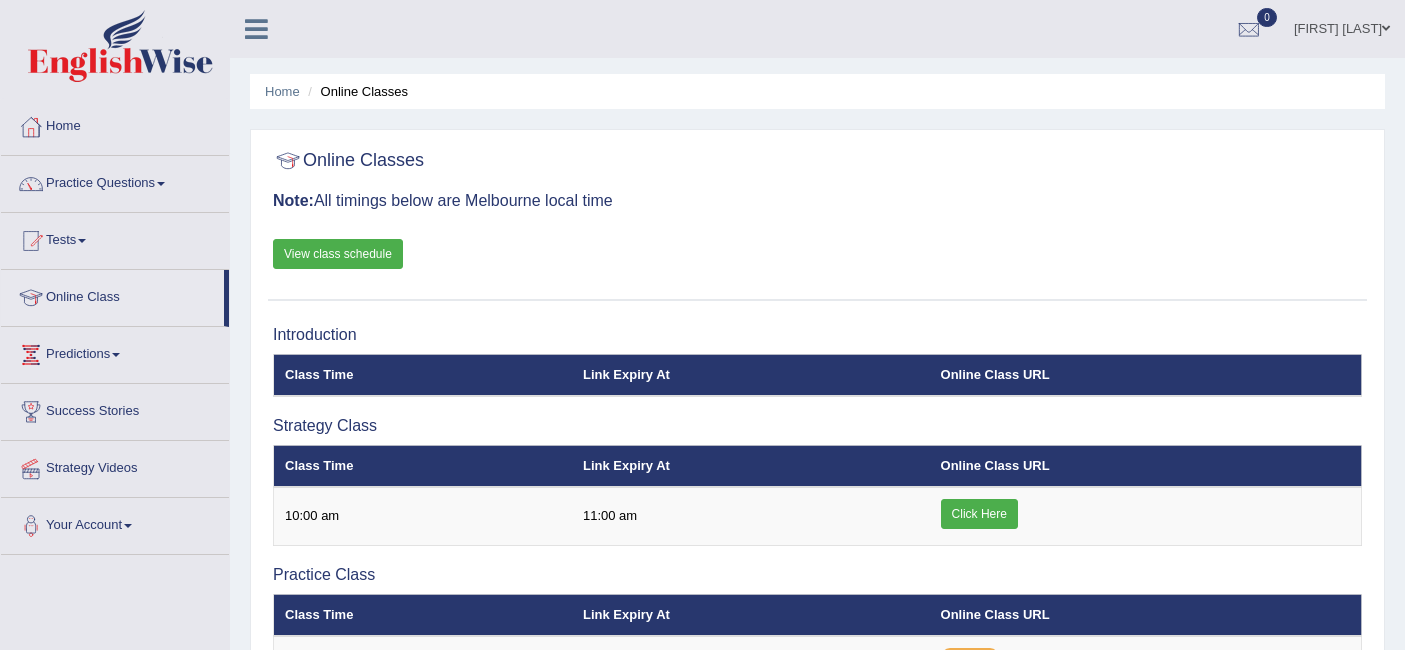 scroll, scrollTop: 0, scrollLeft: 0, axis: both 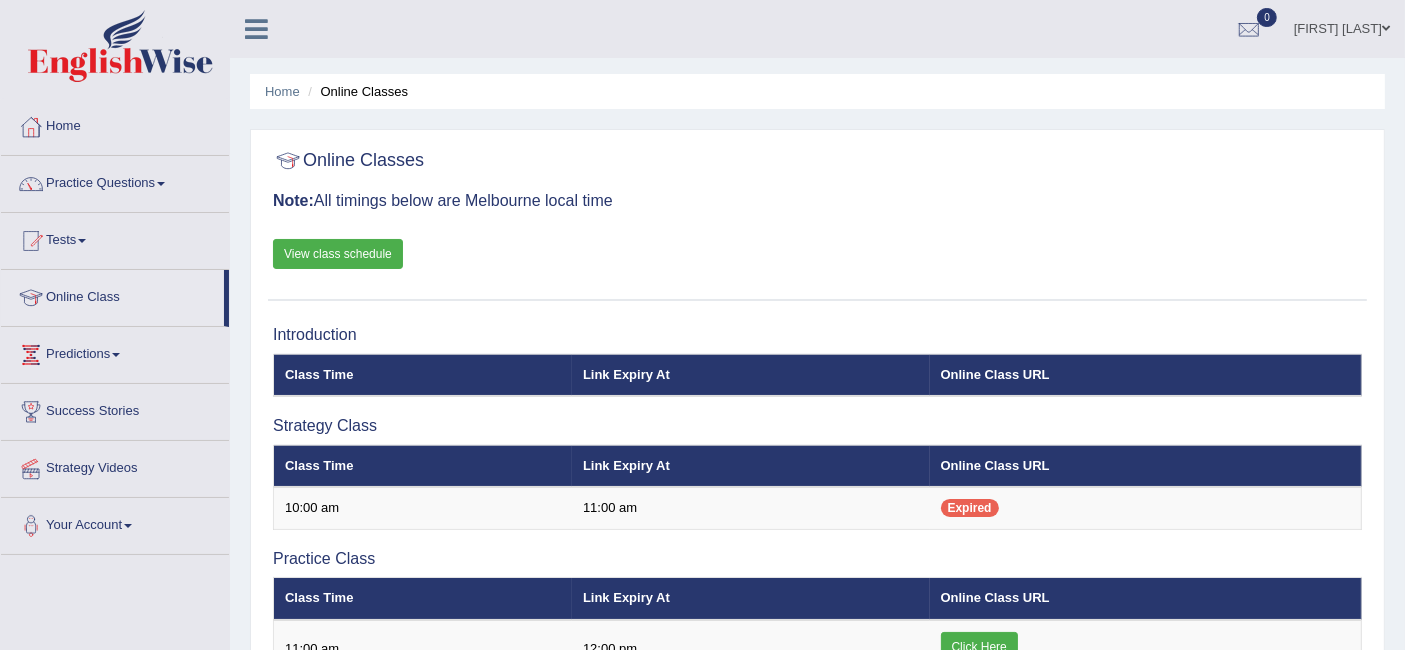 drag, startPoint x: 809, startPoint y: 176, endPoint x: 824, endPoint y: 172, distance: 15.524175 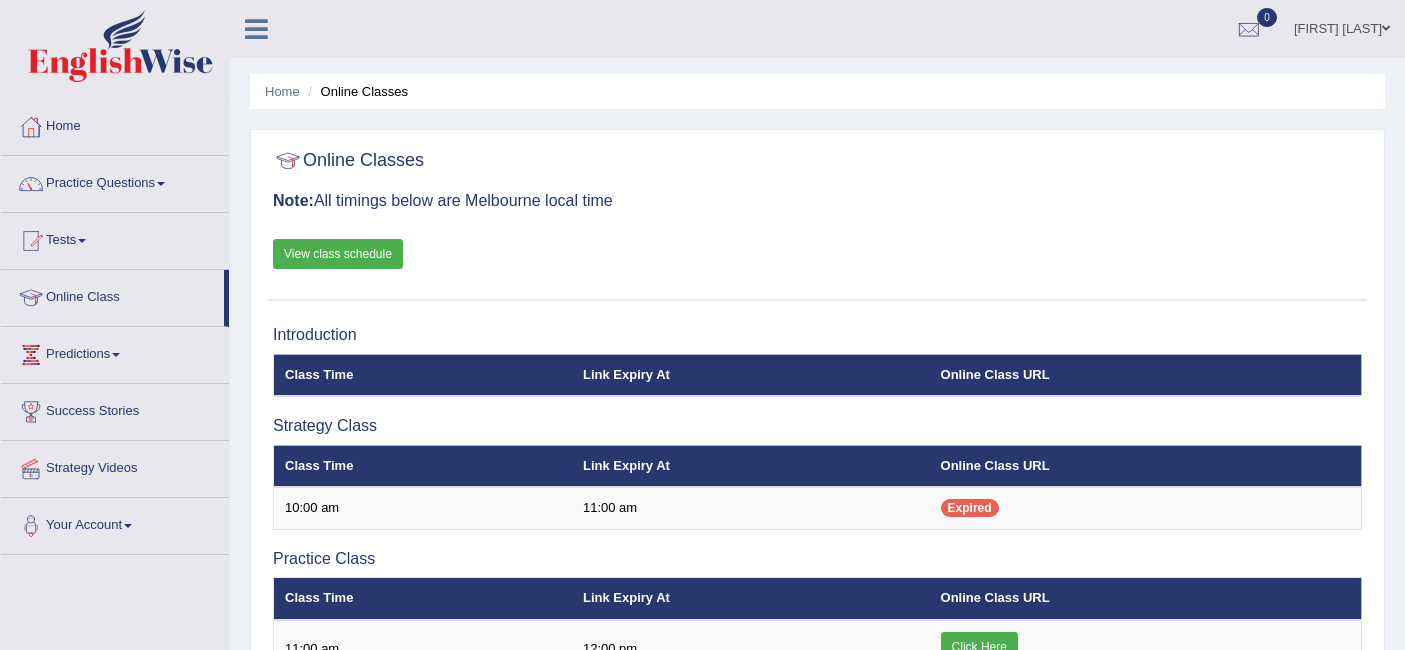 scroll, scrollTop: 0, scrollLeft: 0, axis: both 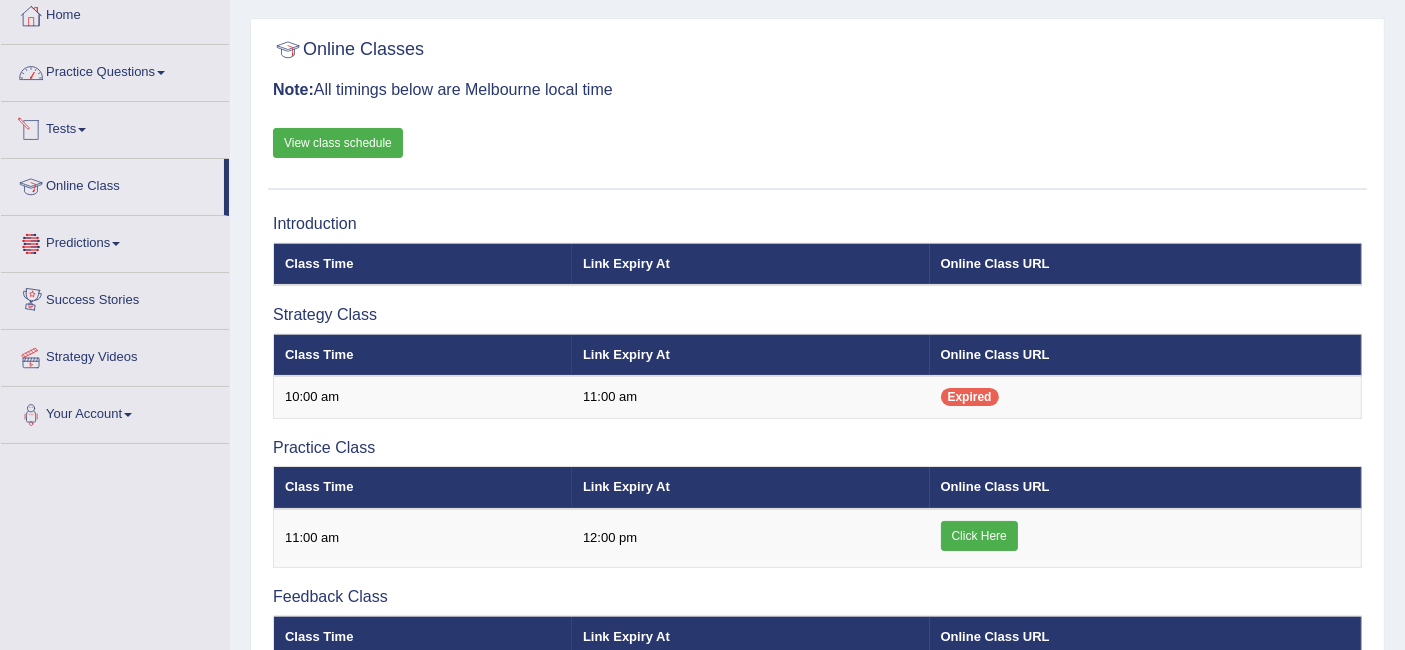 click on "Practice Questions" at bounding box center (115, 70) 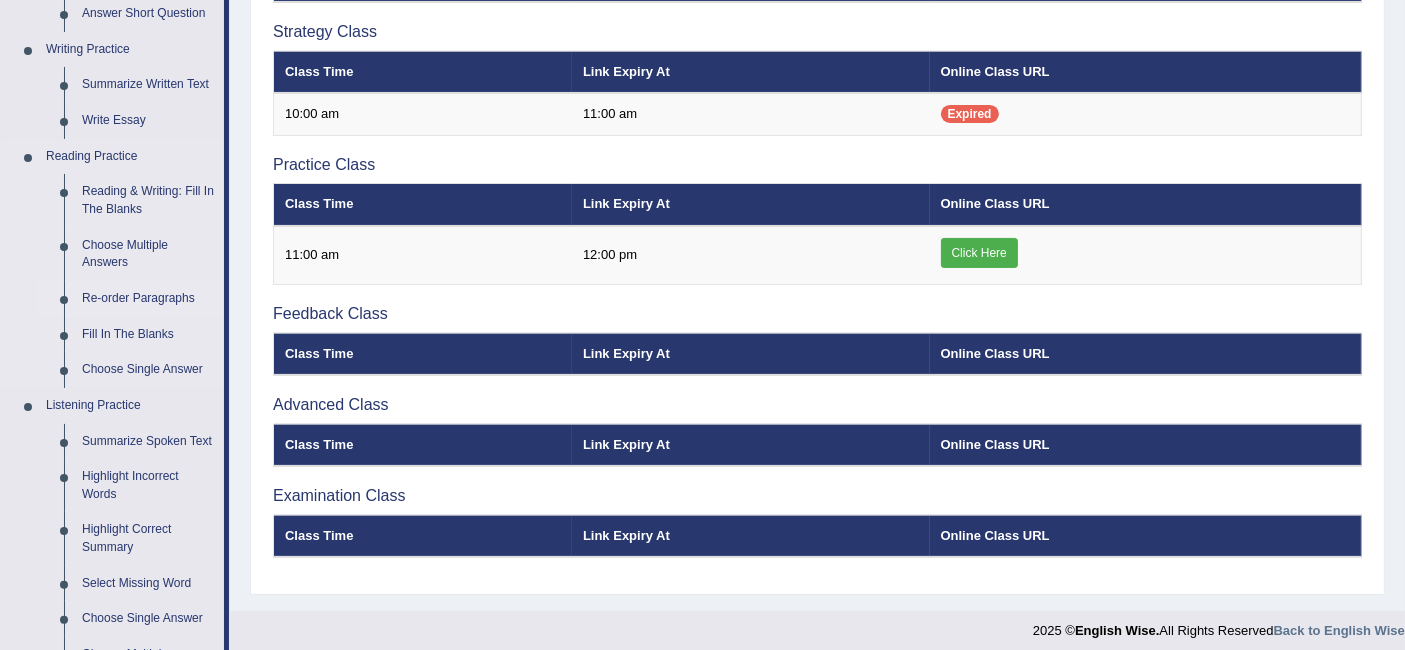 scroll, scrollTop: 444, scrollLeft: 0, axis: vertical 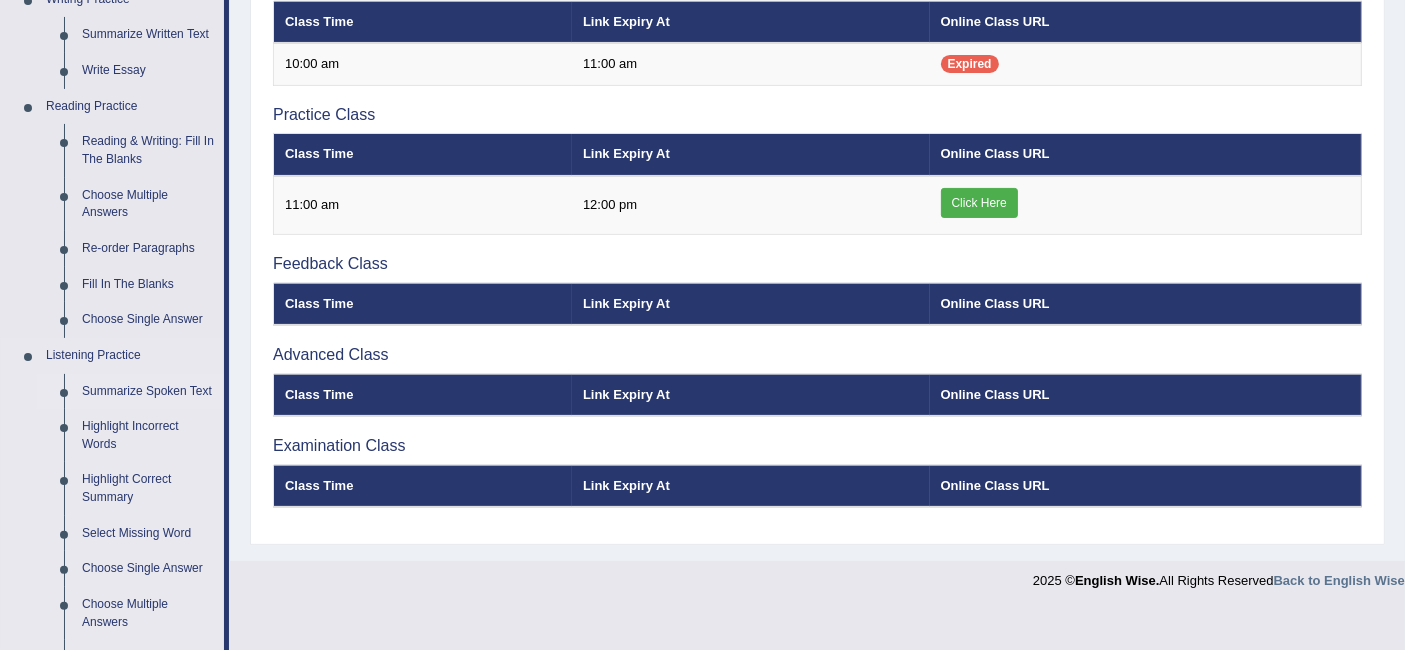 click on "Summarize Spoken Text" at bounding box center (148, 392) 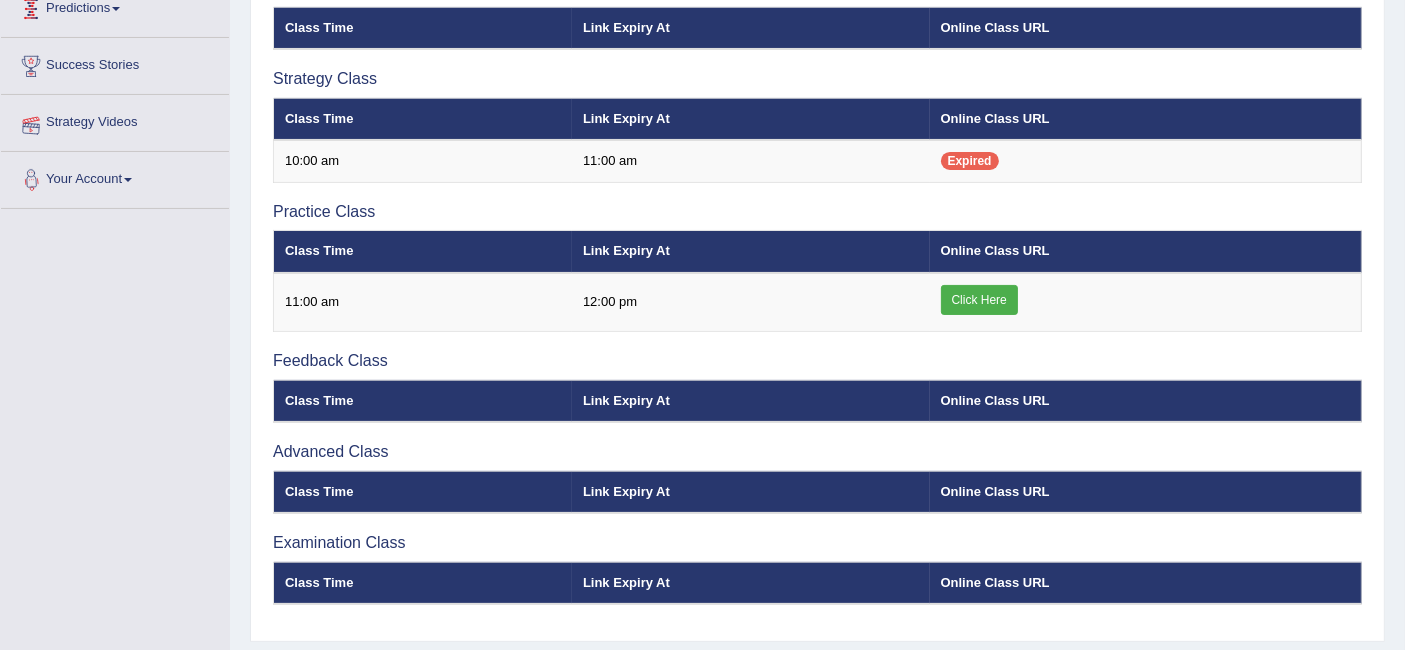 scroll, scrollTop: 231, scrollLeft: 0, axis: vertical 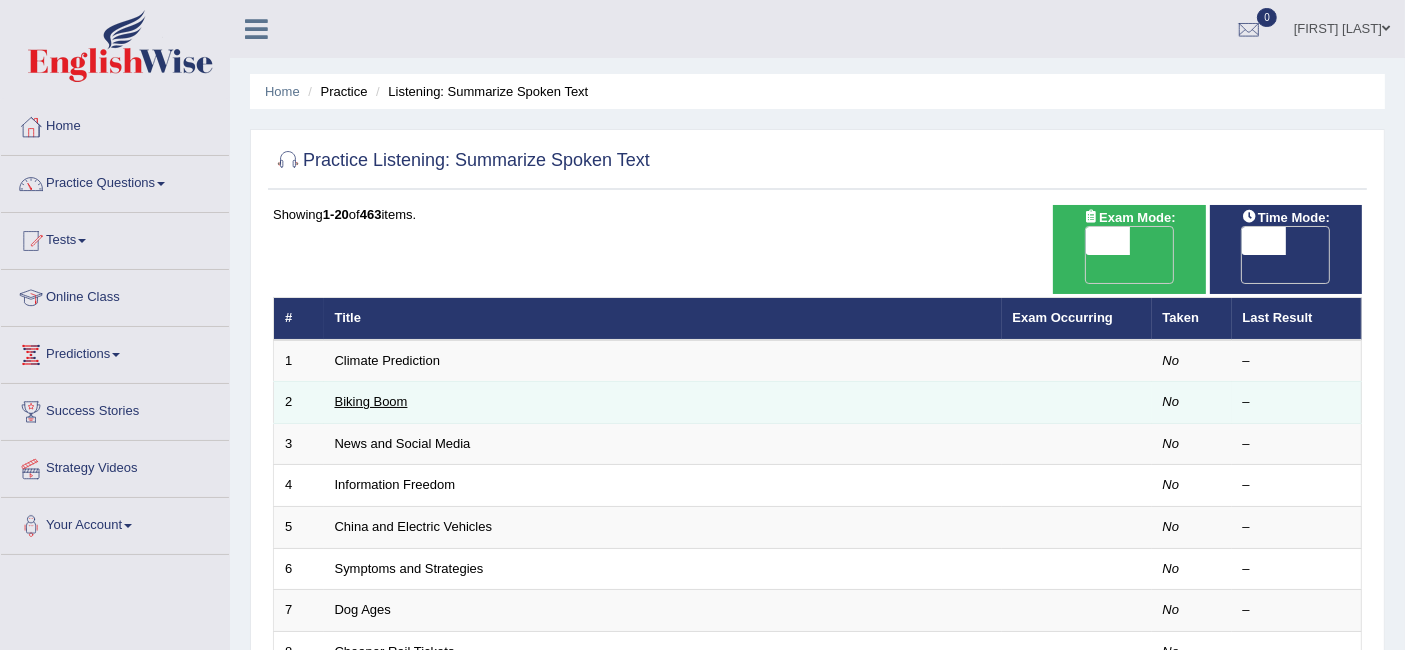 click on "Biking Boom" at bounding box center (371, 401) 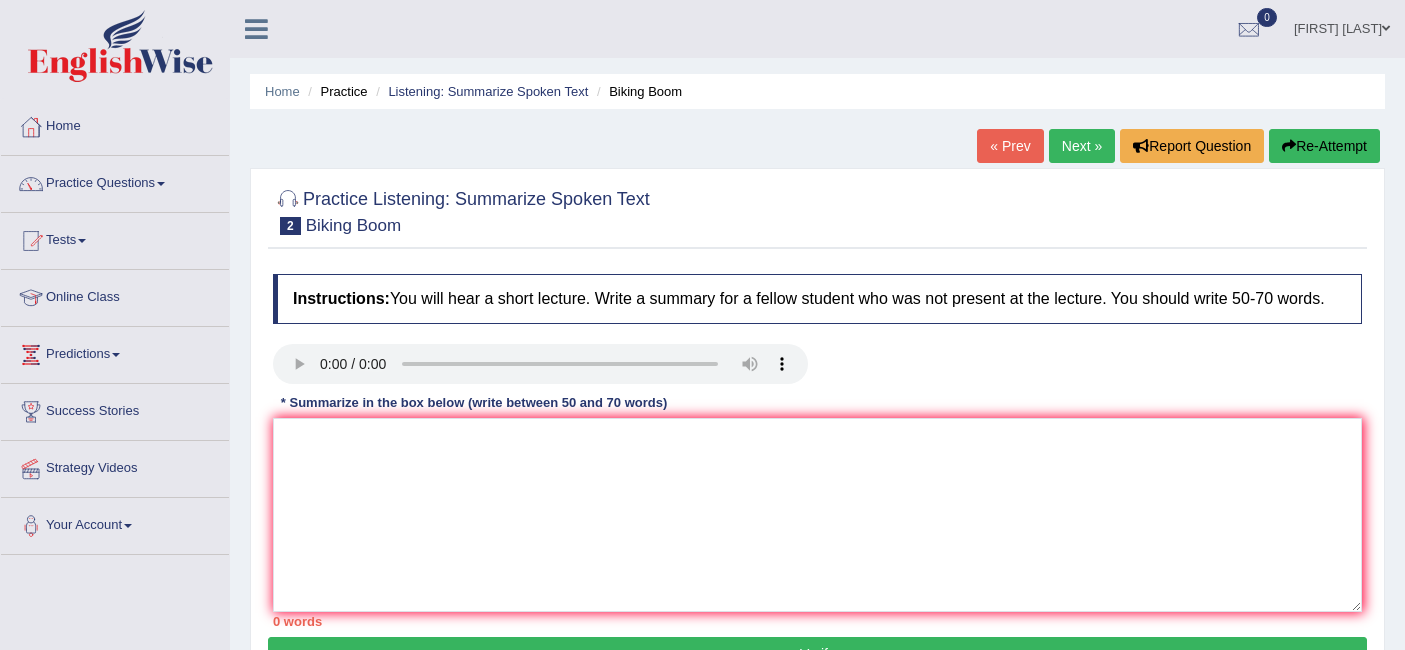 scroll, scrollTop: 0, scrollLeft: 0, axis: both 